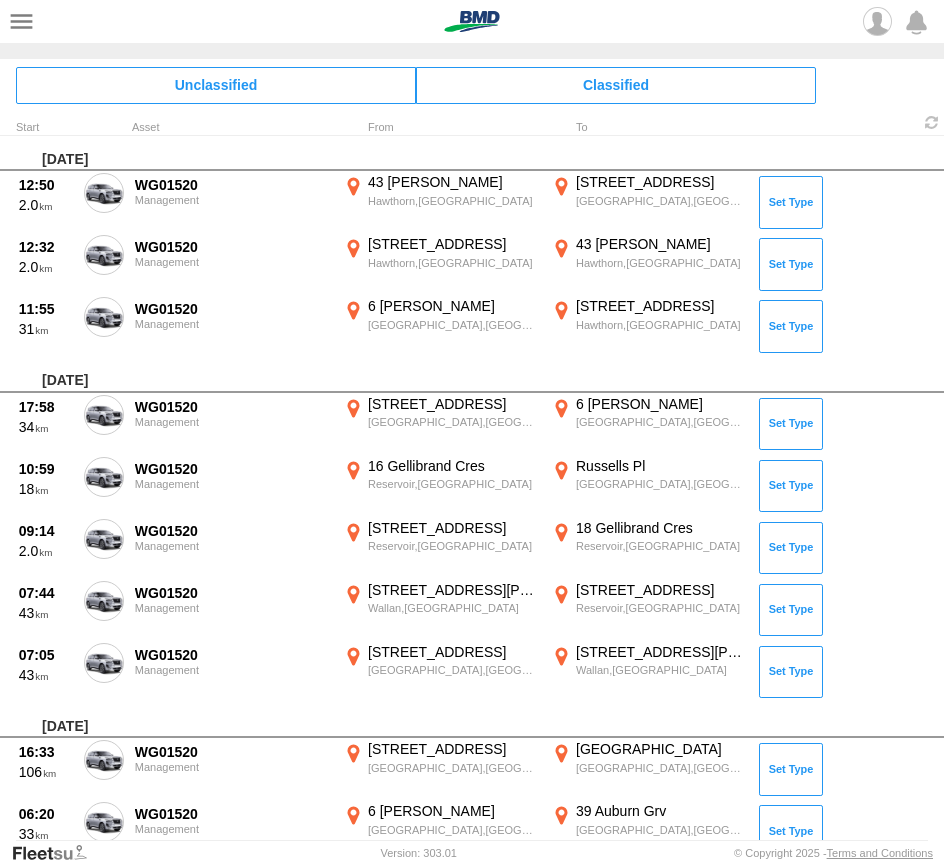 scroll, scrollTop: 0, scrollLeft: 0, axis: both 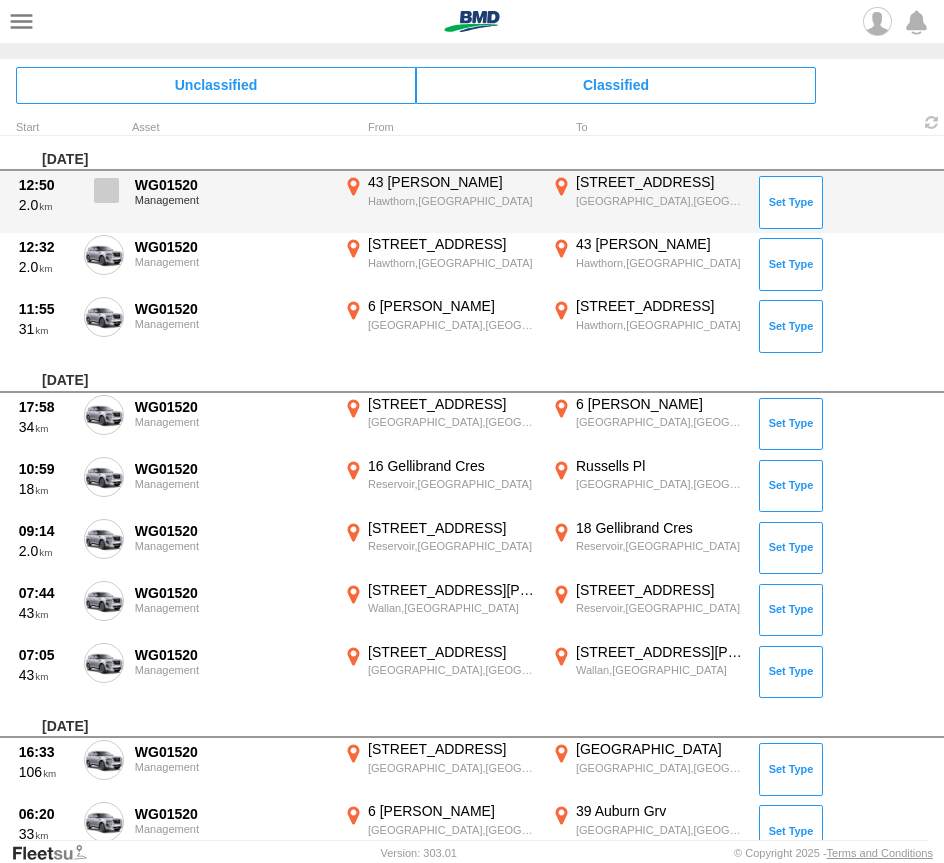 click at bounding box center [106, 190] 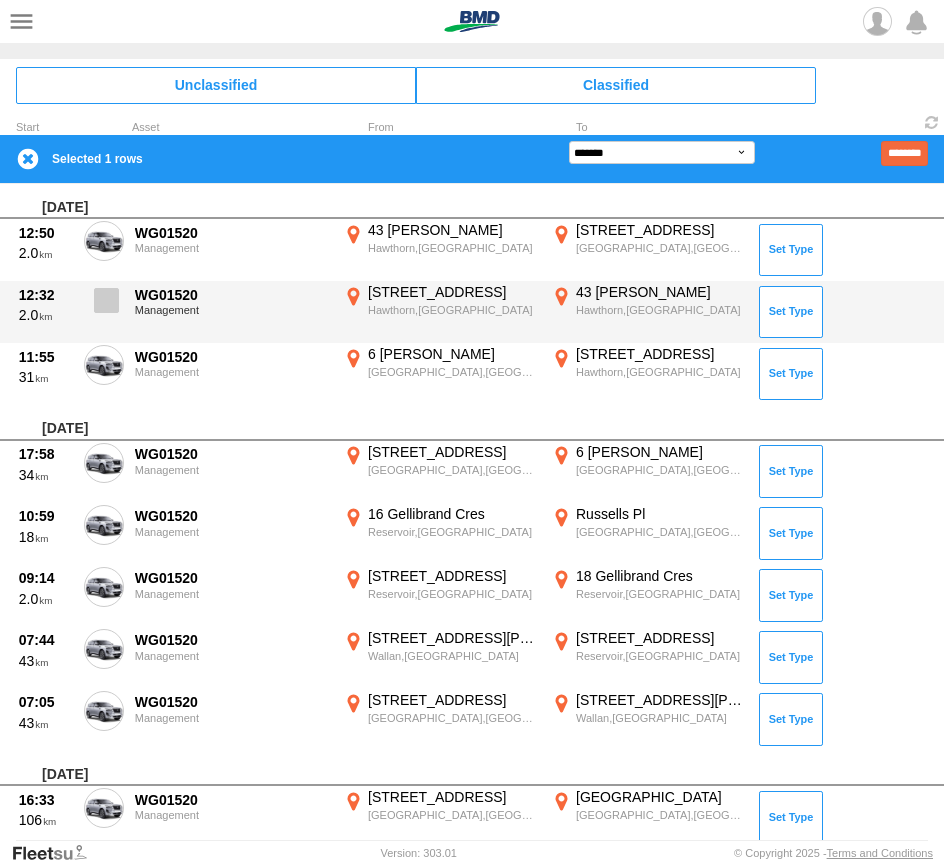 click at bounding box center (106, 300) 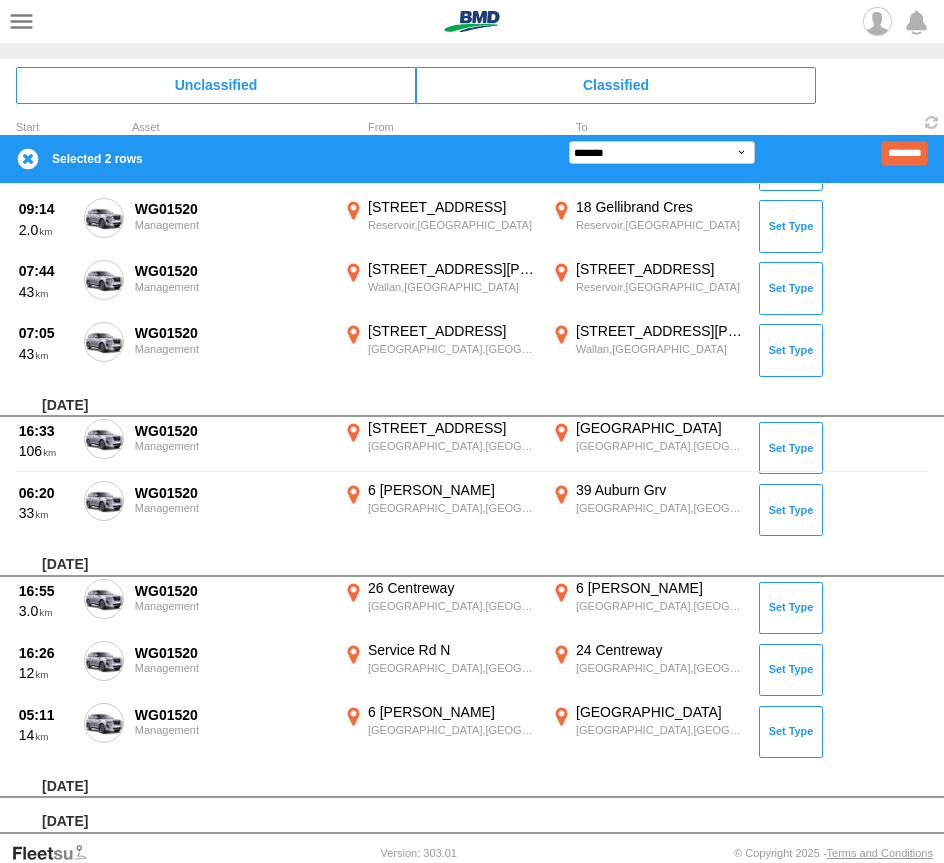 scroll, scrollTop: 500, scrollLeft: 0, axis: vertical 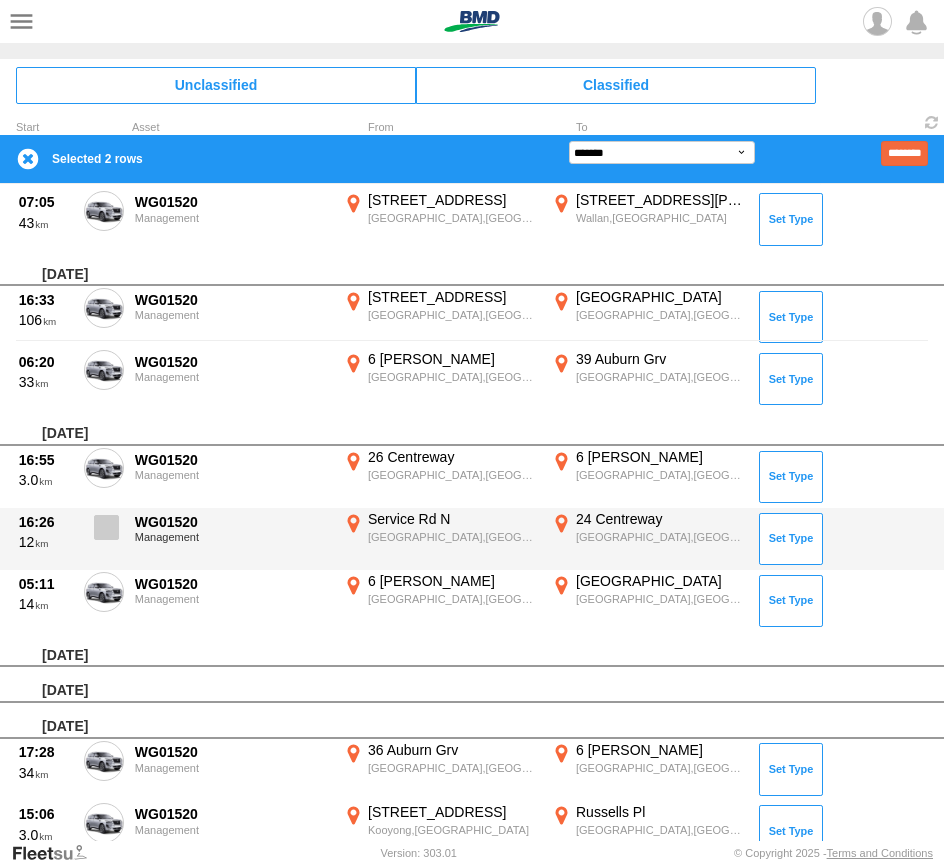 click at bounding box center (106, 527) 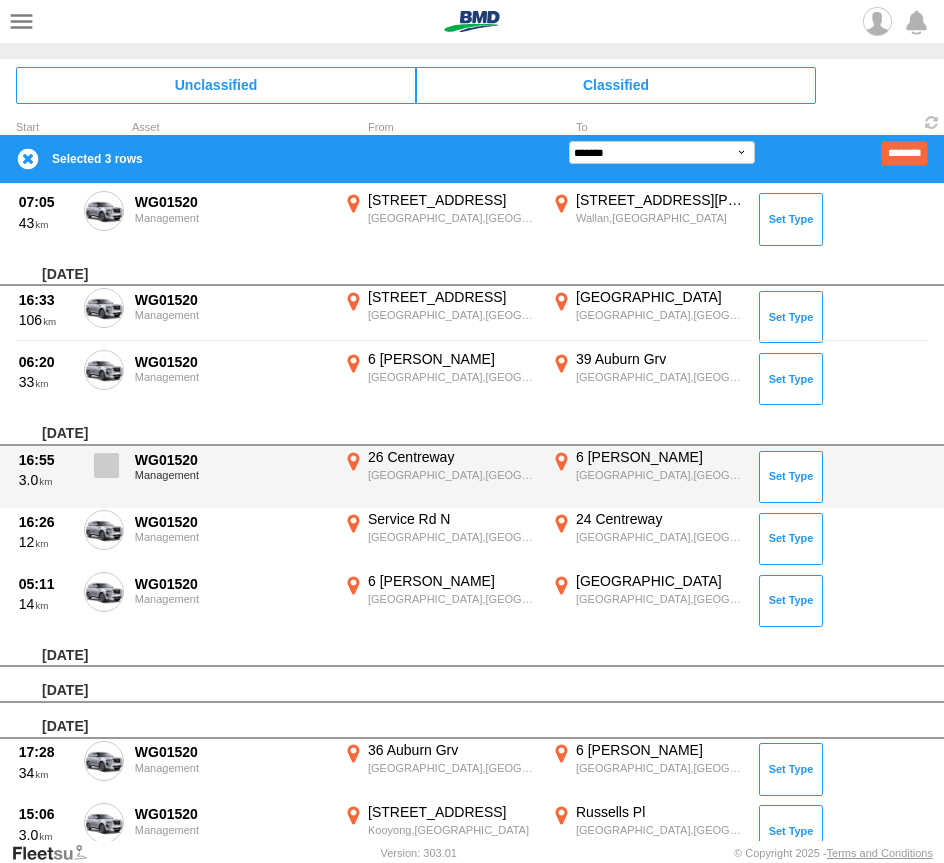 click at bounding box center [106, 465] 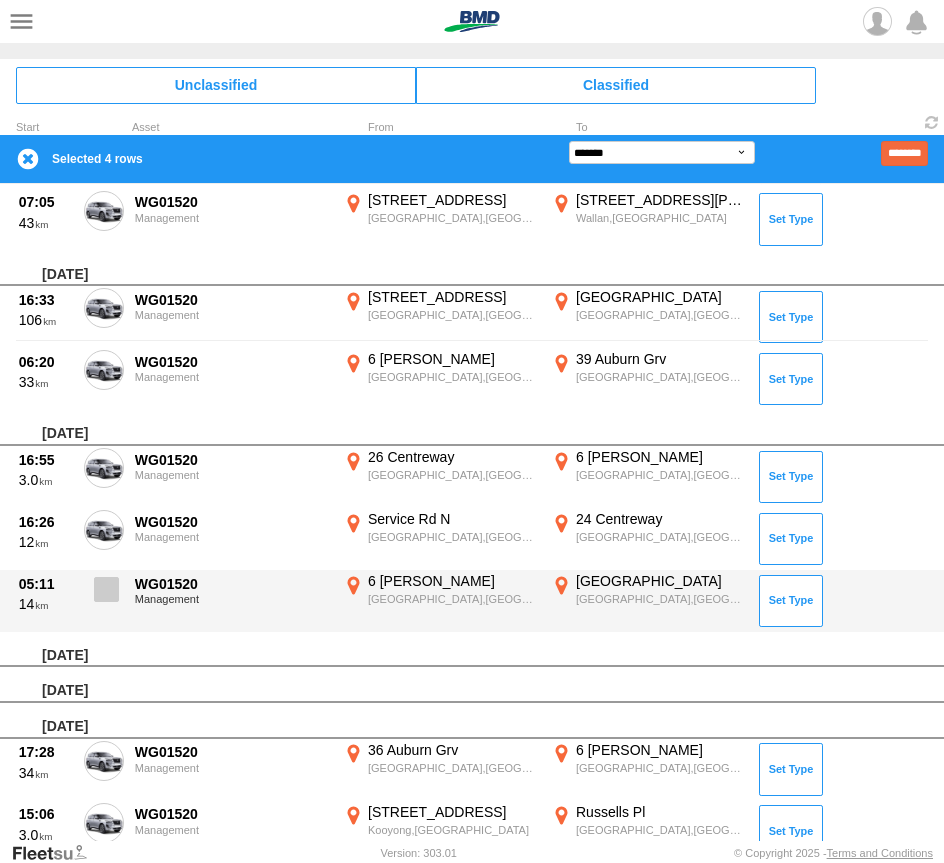 click at bounding box center [106, 589] 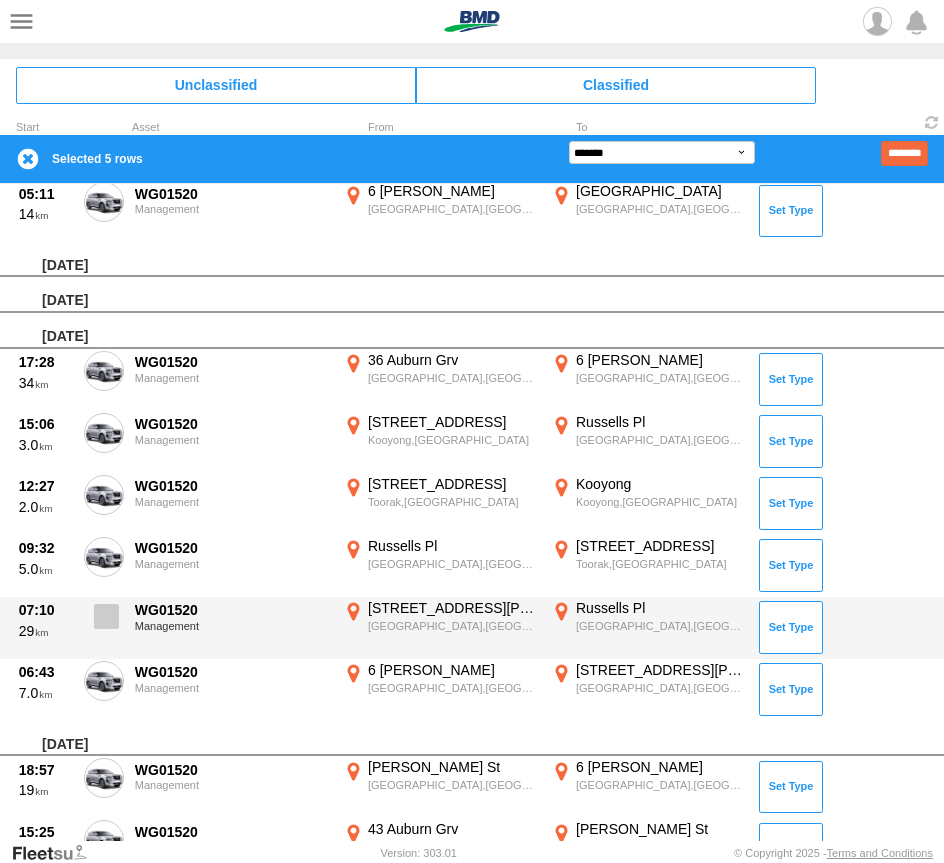 scroll, scrollTop: 900, scrollLeft: 0, axis: vertical 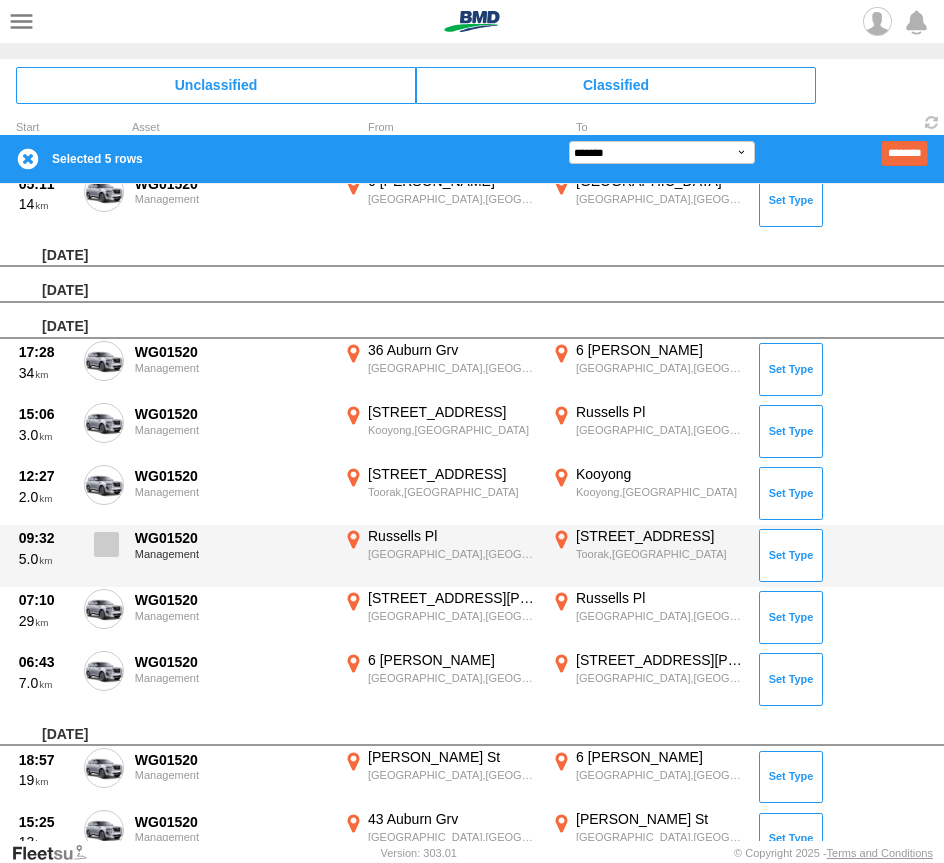 click at bounding box center [104, 550] 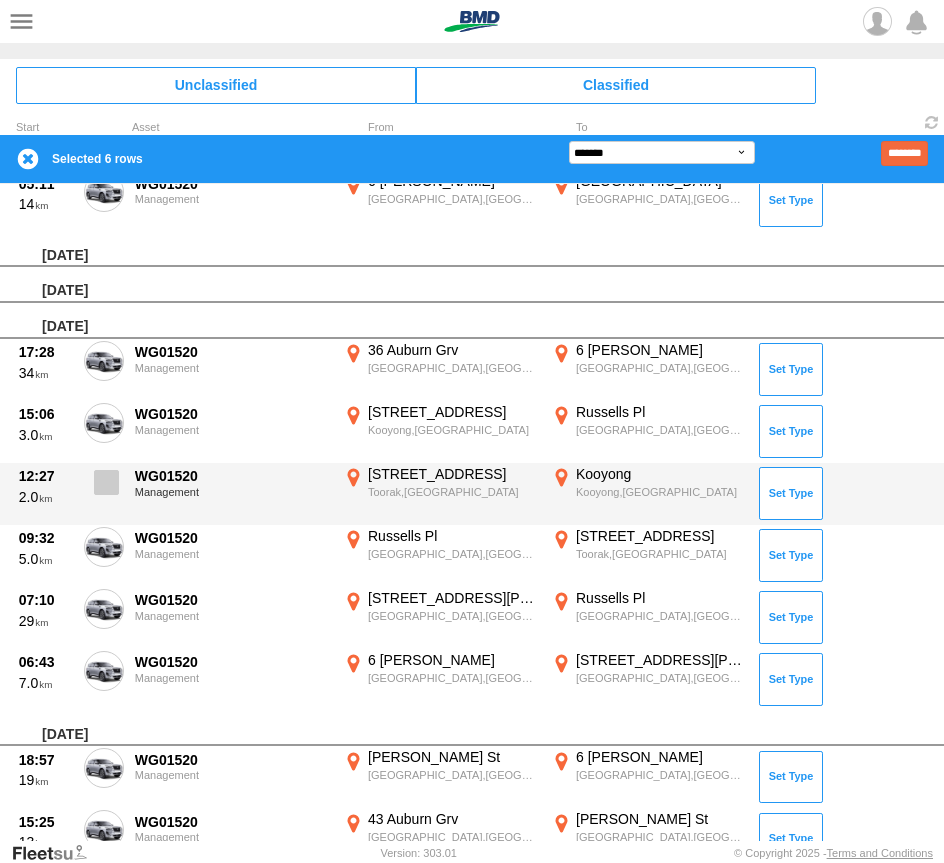 click at bounding box center (104, 488) 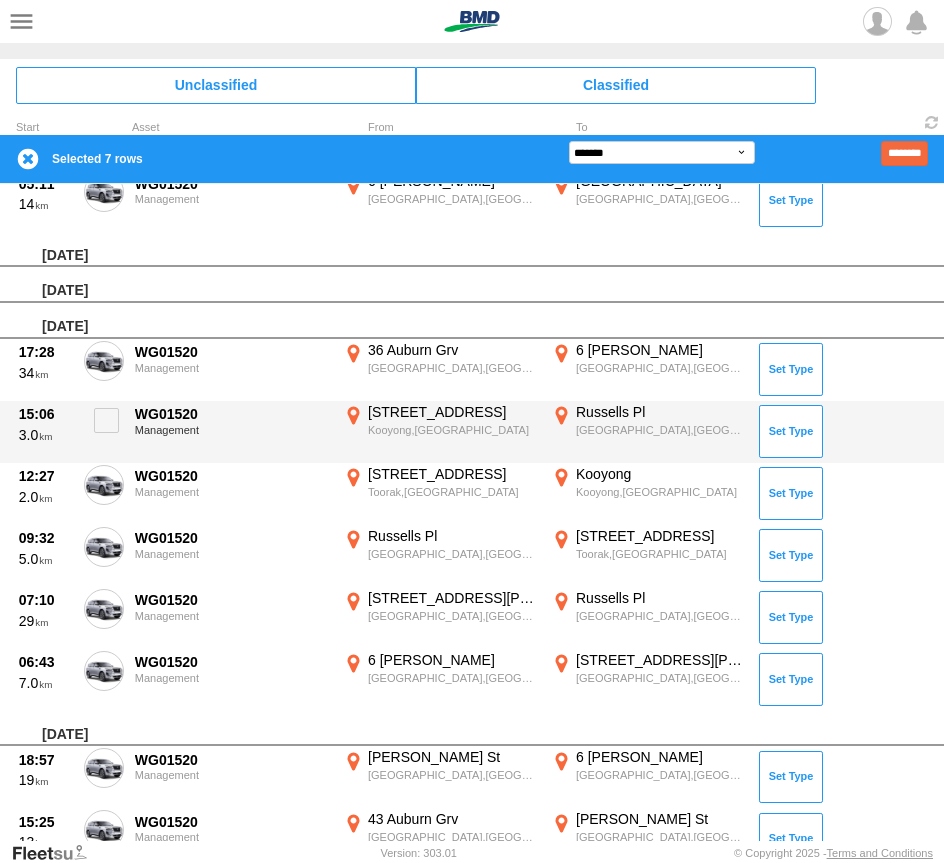click on "15:06
3.0
WG01520
Management
[STREET_ADDRESS][PERSON_NAME]
[PERSON_NAME][GEOGRAPHIC_DATA],[GEOGRAPHIC_DATA]
-37.82538 145.04883" at bounding box center [472, 432] 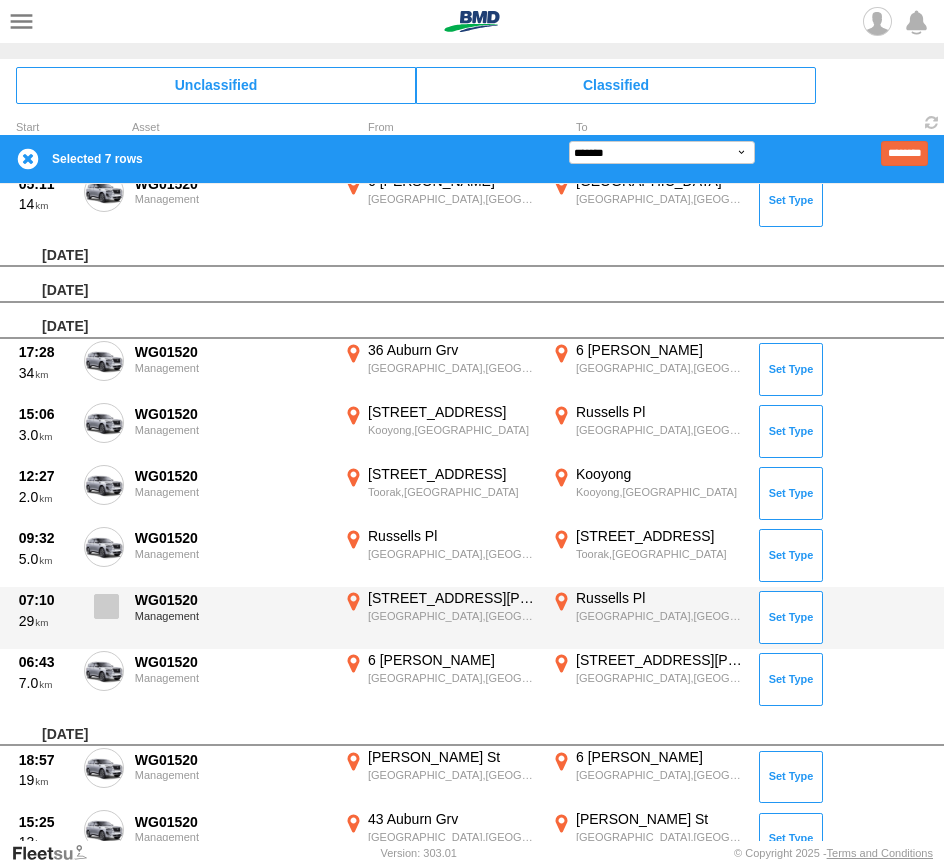 click at bounding box center (106, 606) 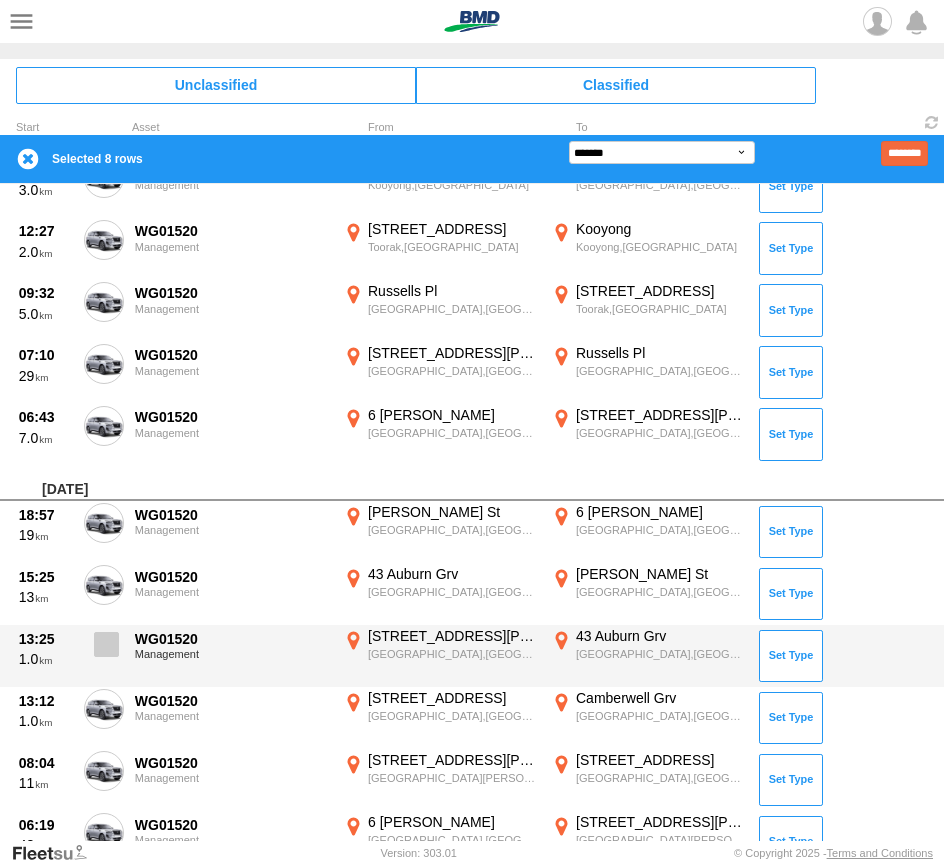 scroll, scrollTop: 1200, scrollLeft: 0, axis: vertical 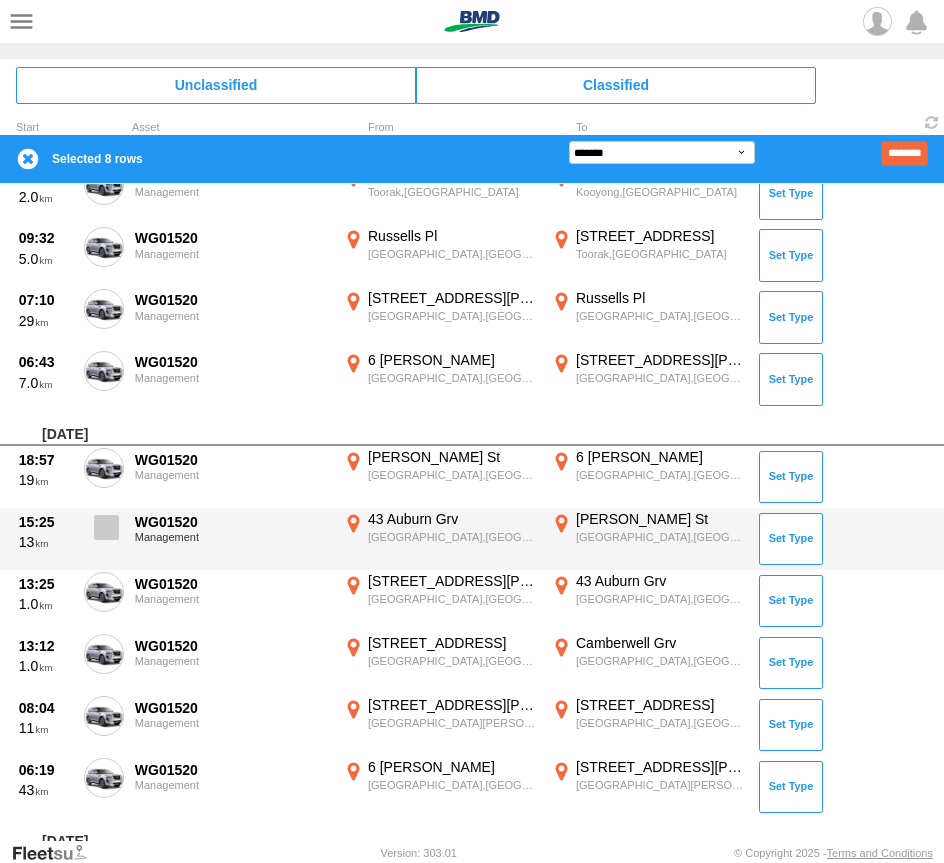 click at bounding box center [104, 533] 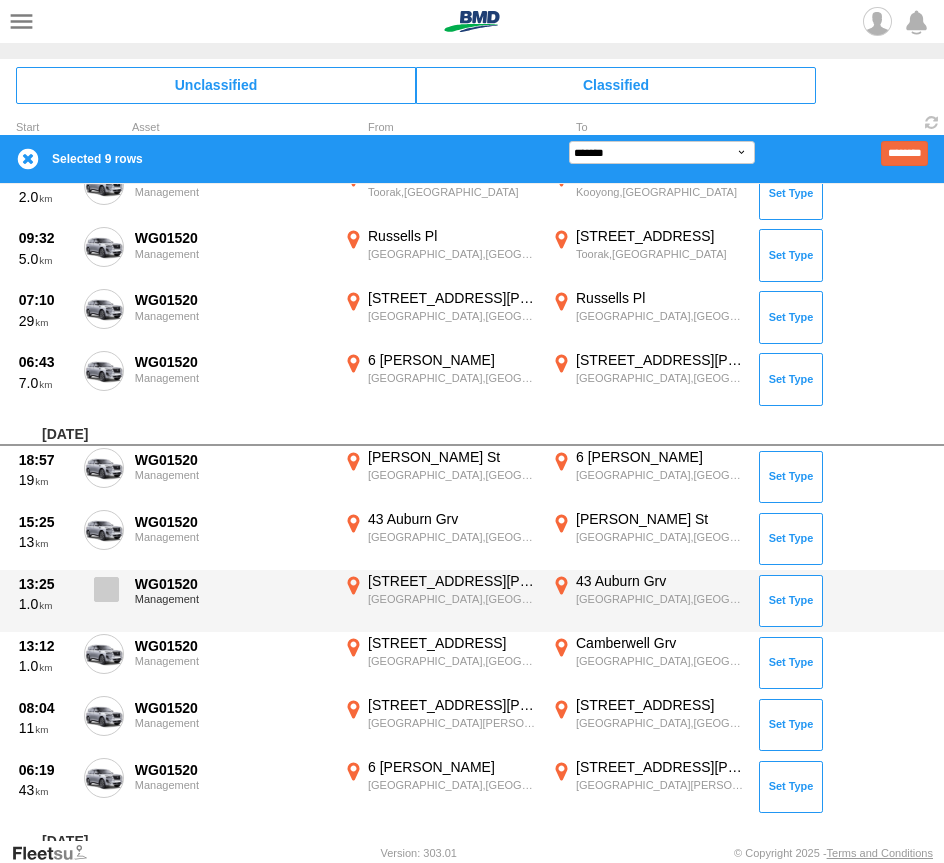 click at bounding box center (104, 595) 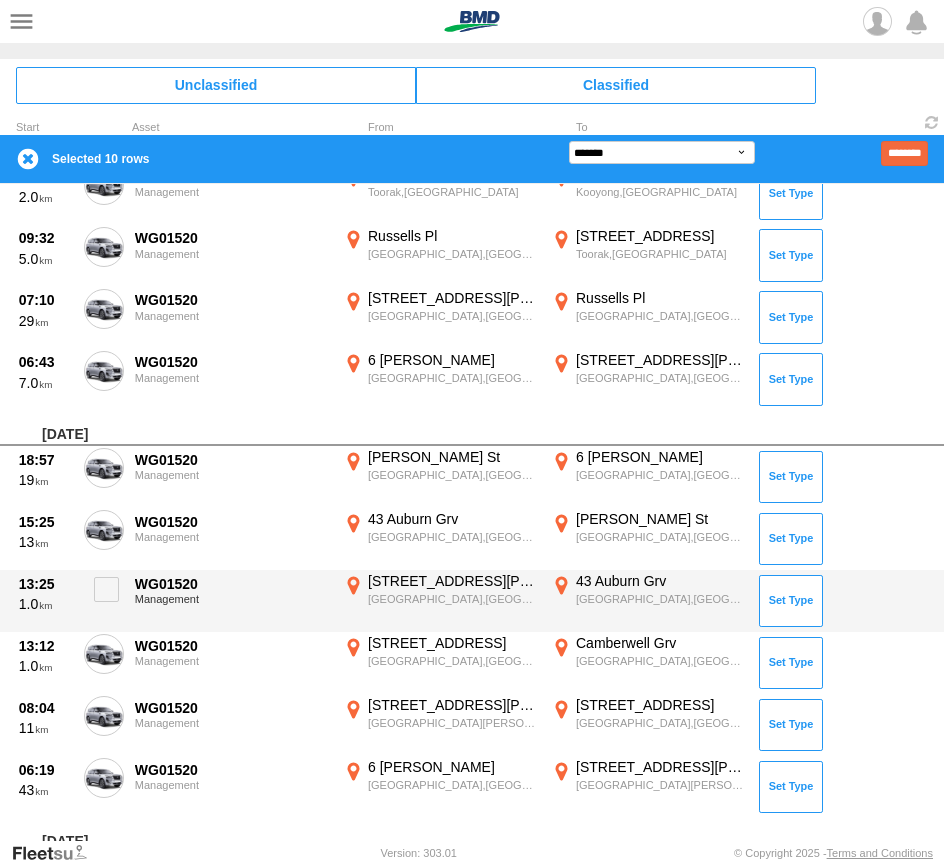click on "13:25
1.0
WG01520
Management
[STREET_ADDRESS][PERSON_NAME] 145.05533
[STREET_ADDRESS] 145.04938" at bounding box center (472, 601) 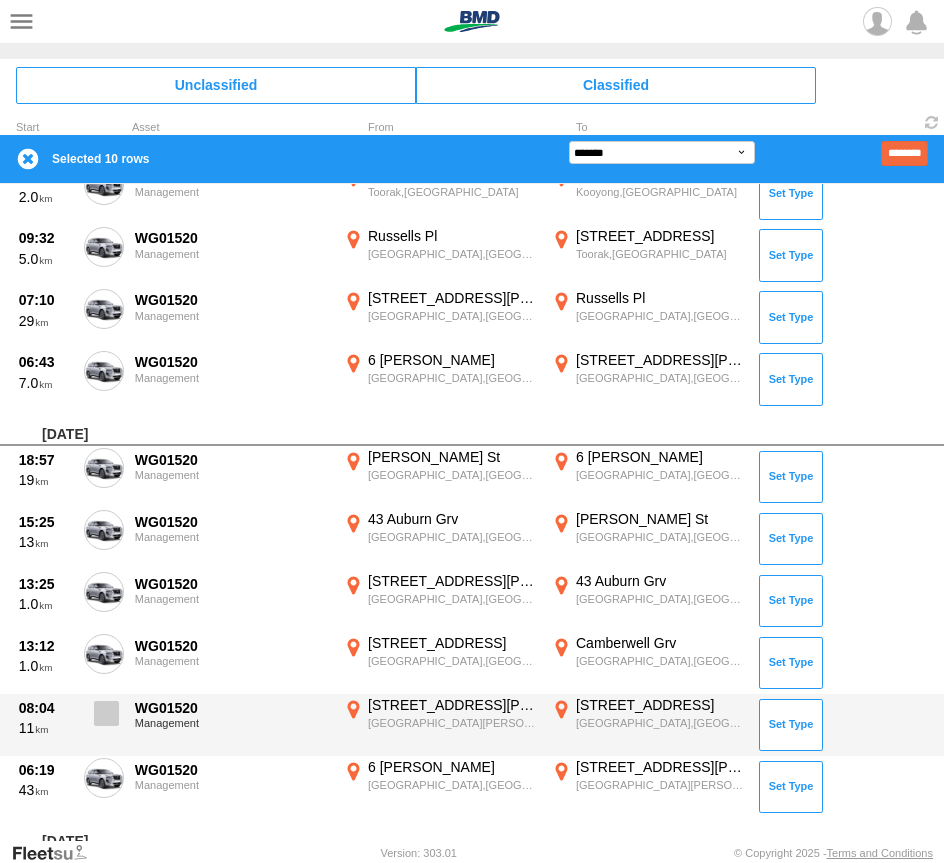 click at bounding box center (106, 713) 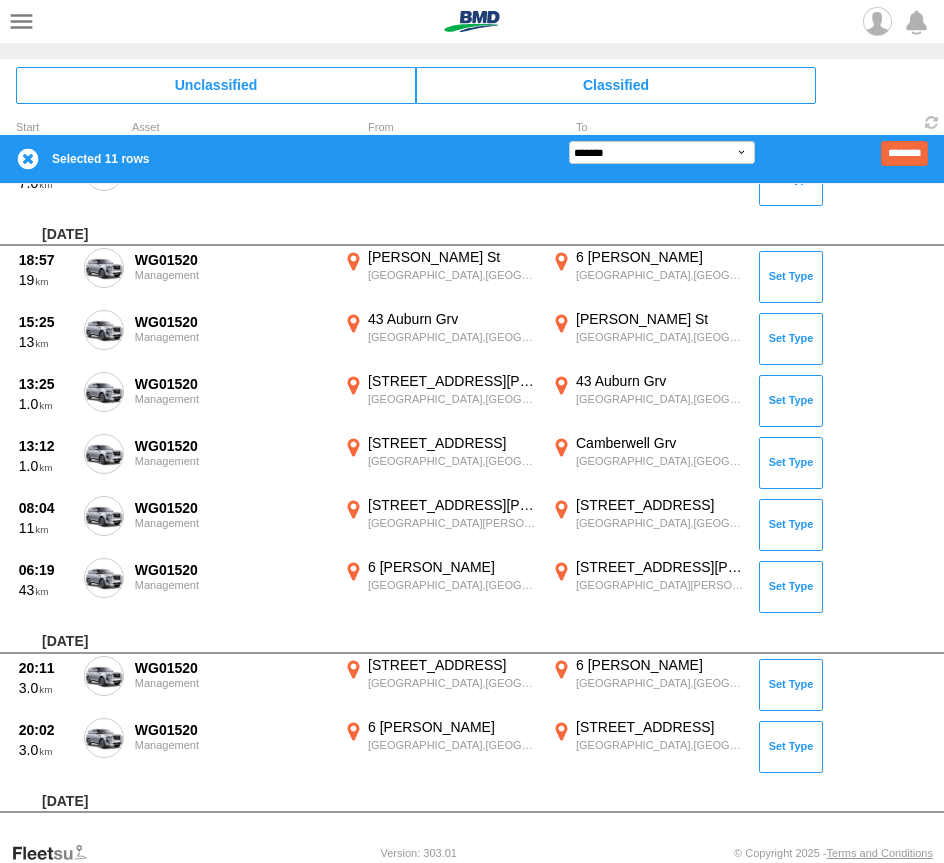 scroll, scrollTop: 1405, scrollLeft: 0, axis: vertical 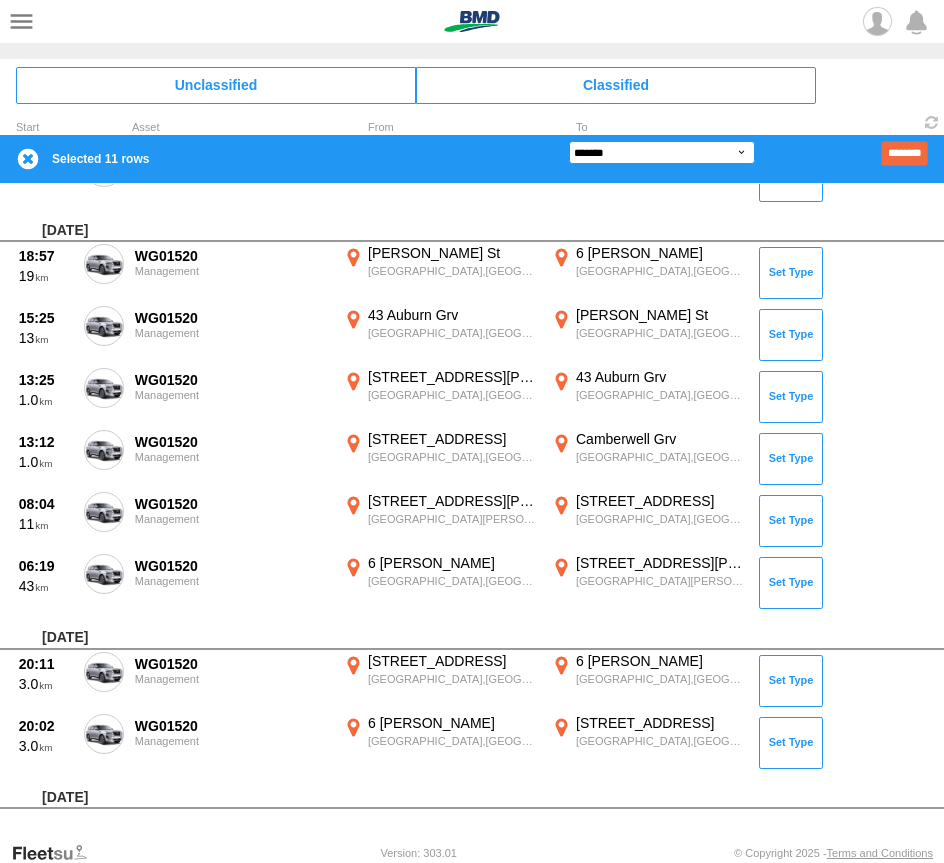 click on "**********" at bounding box center (662, 152) 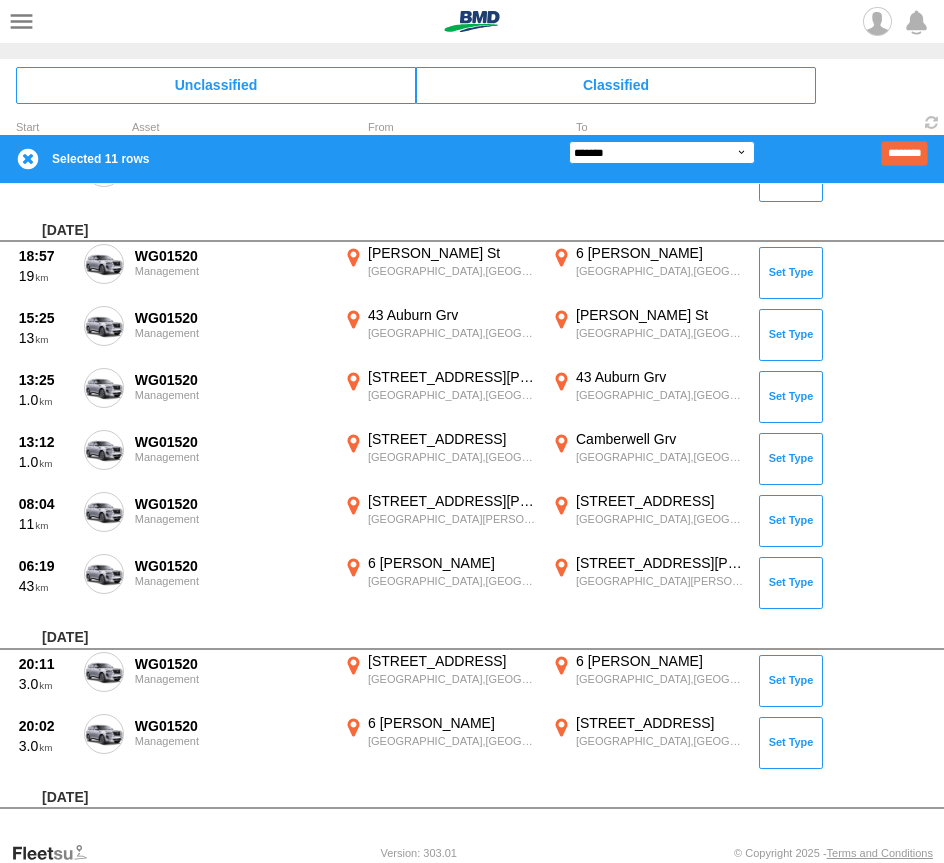 click on "**********" at bounding box center [662, 152] 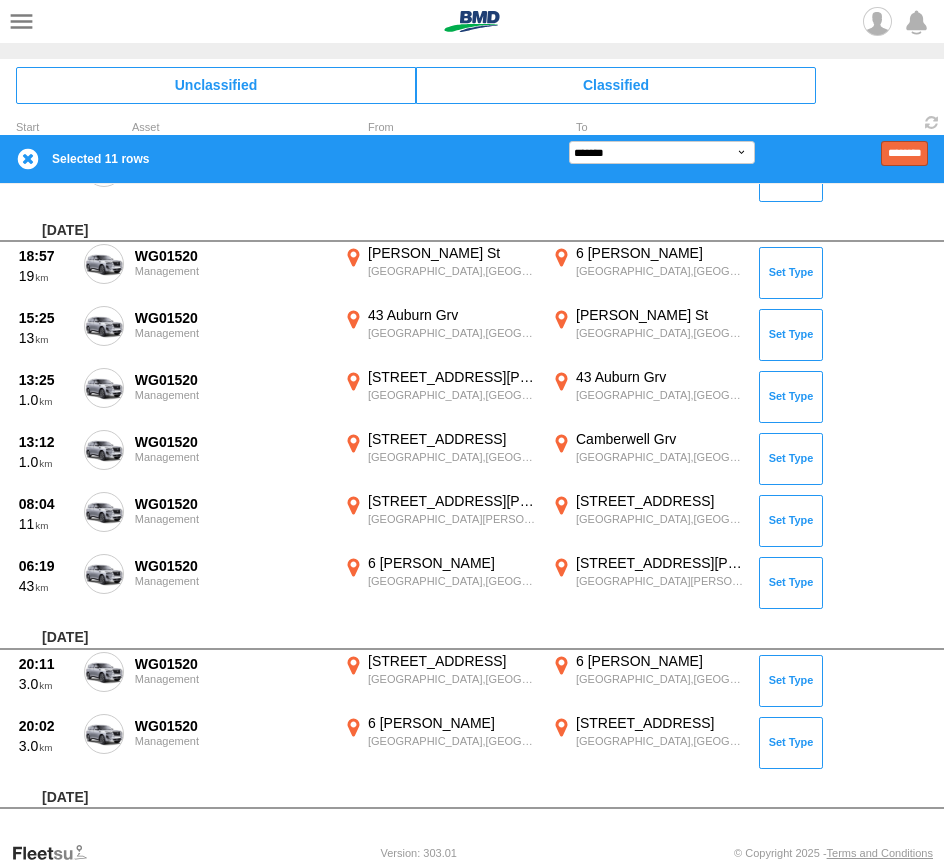 click on "********" at bounding box center [904, 153] 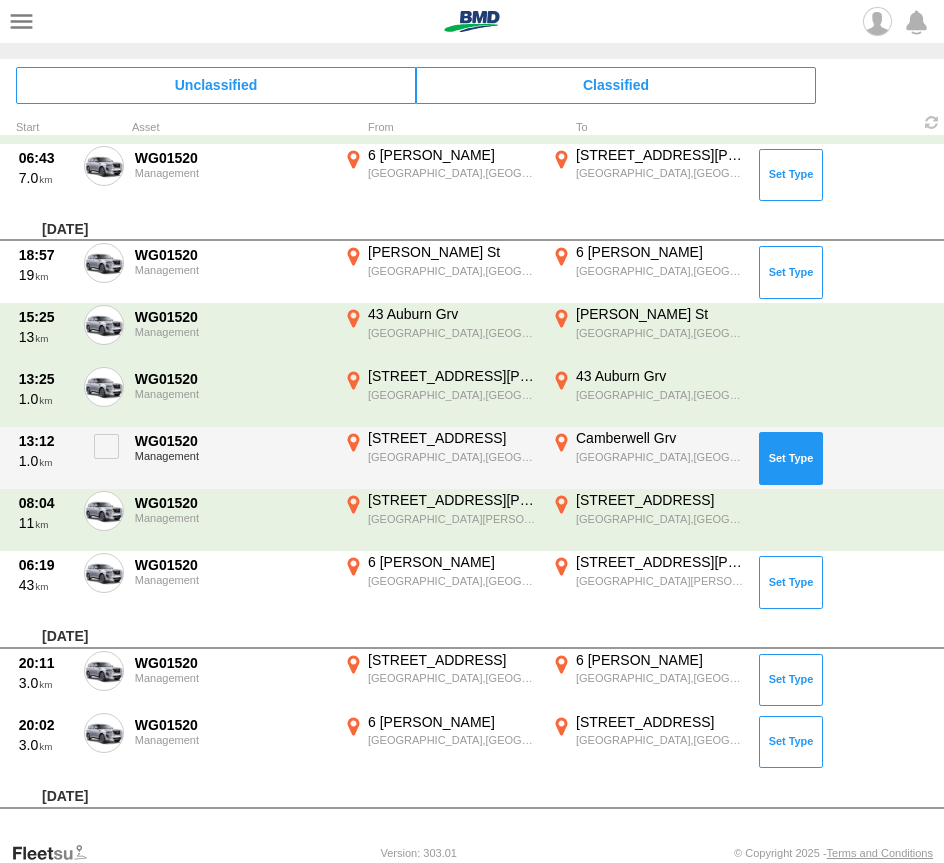 click at bounding box center [791, 458] 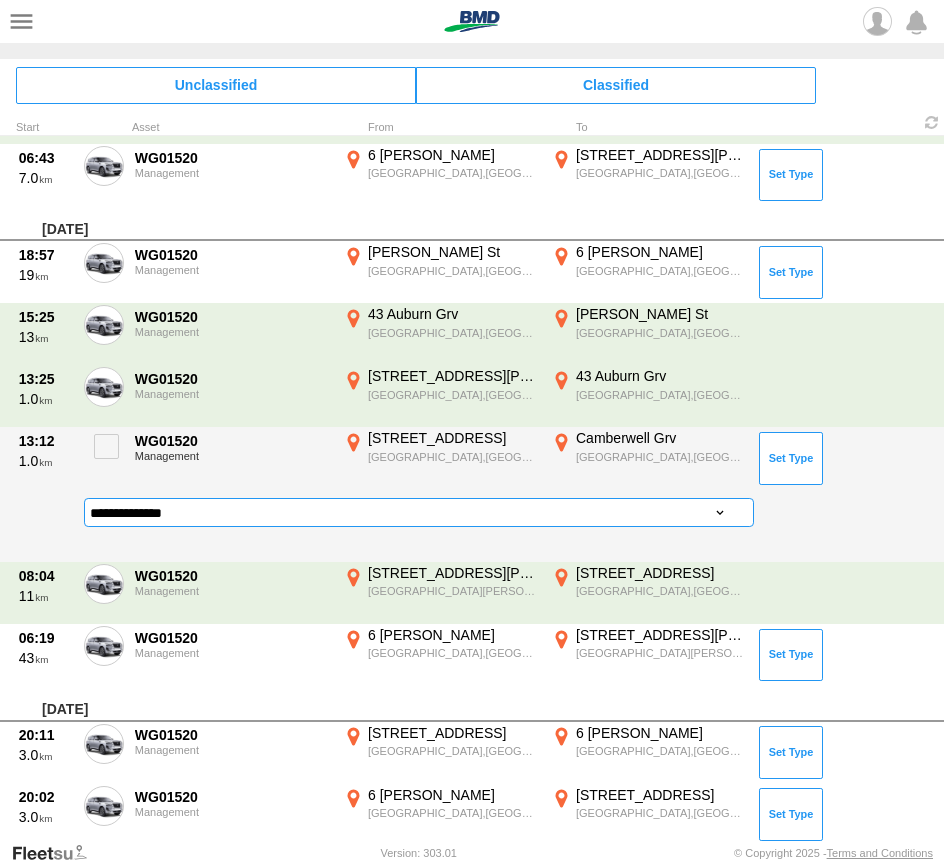 click on "**********" at bounding box center [419, 512] 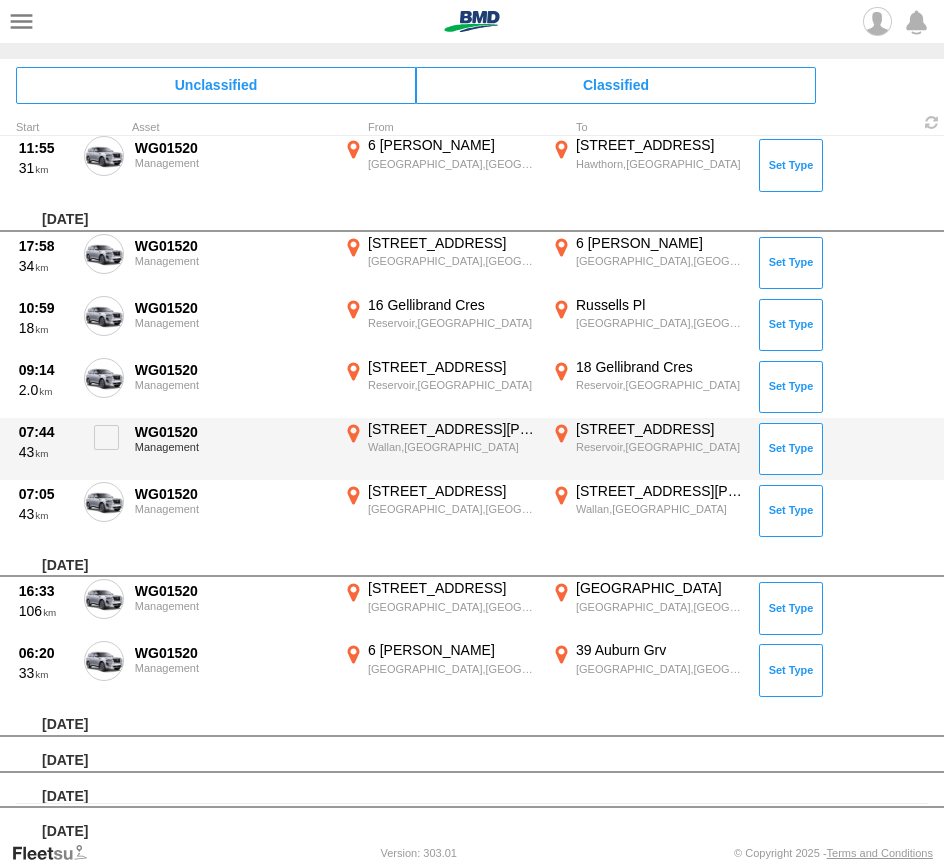 scroll, scrollTop: 0, scrollLeft: 0, axis: both 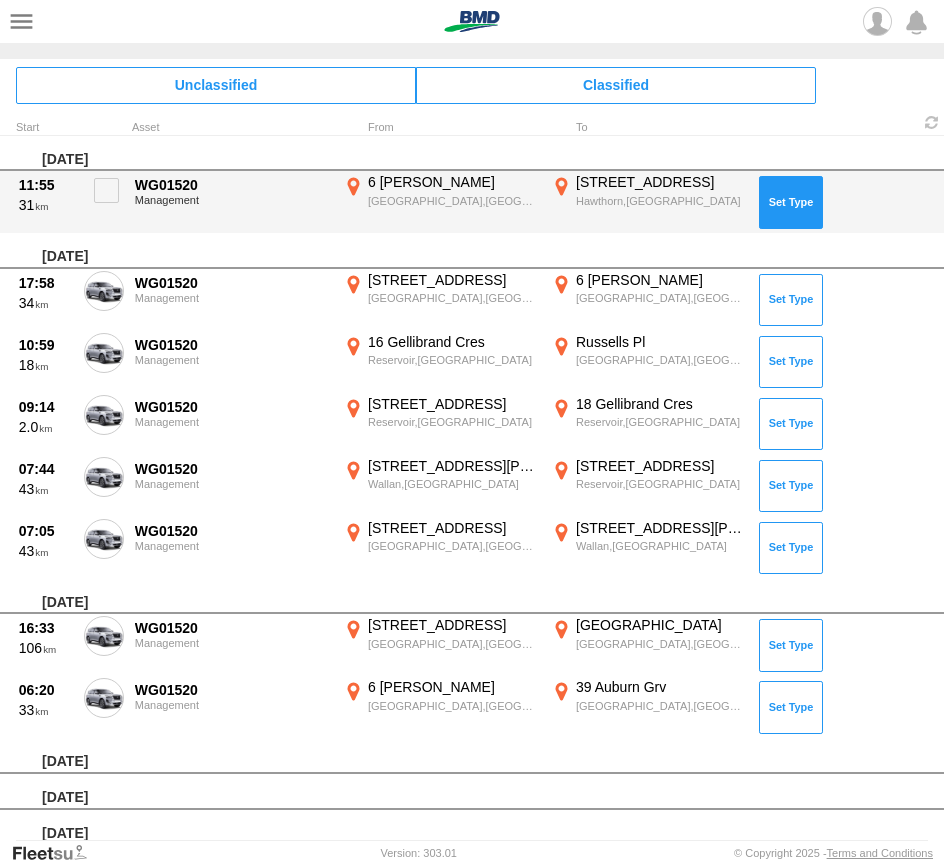 click at bounding box center [791, 202] 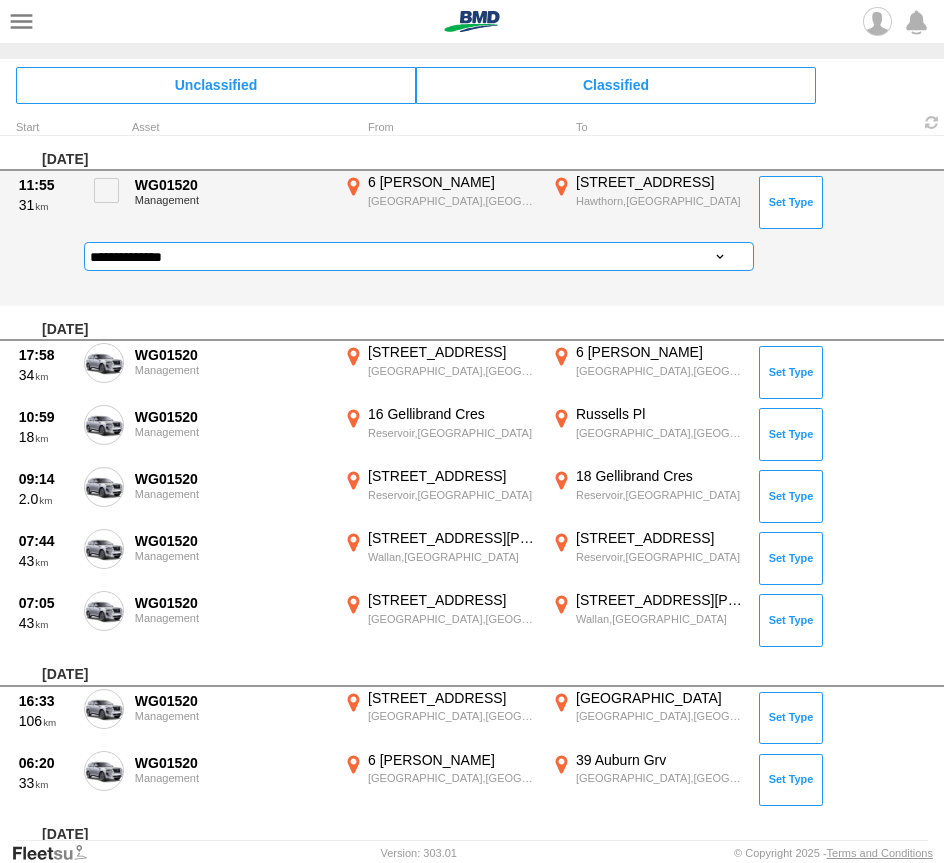 click on "**********" at bounding box center (419, 256) 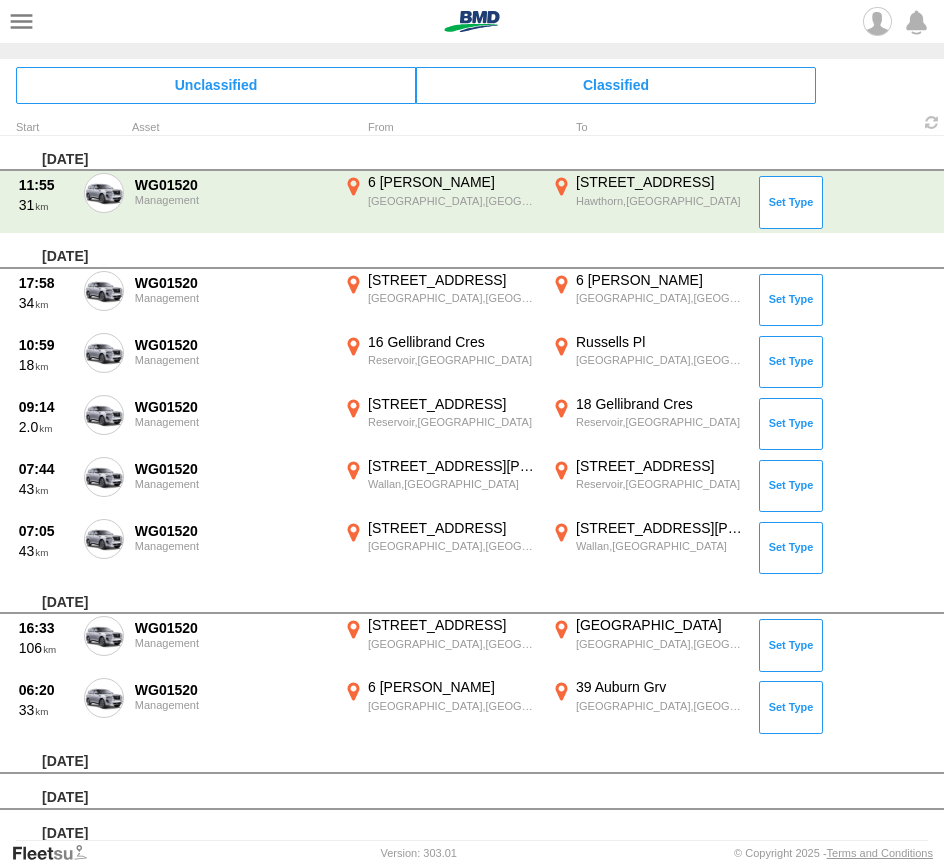 click at bounding box center [104, 639] 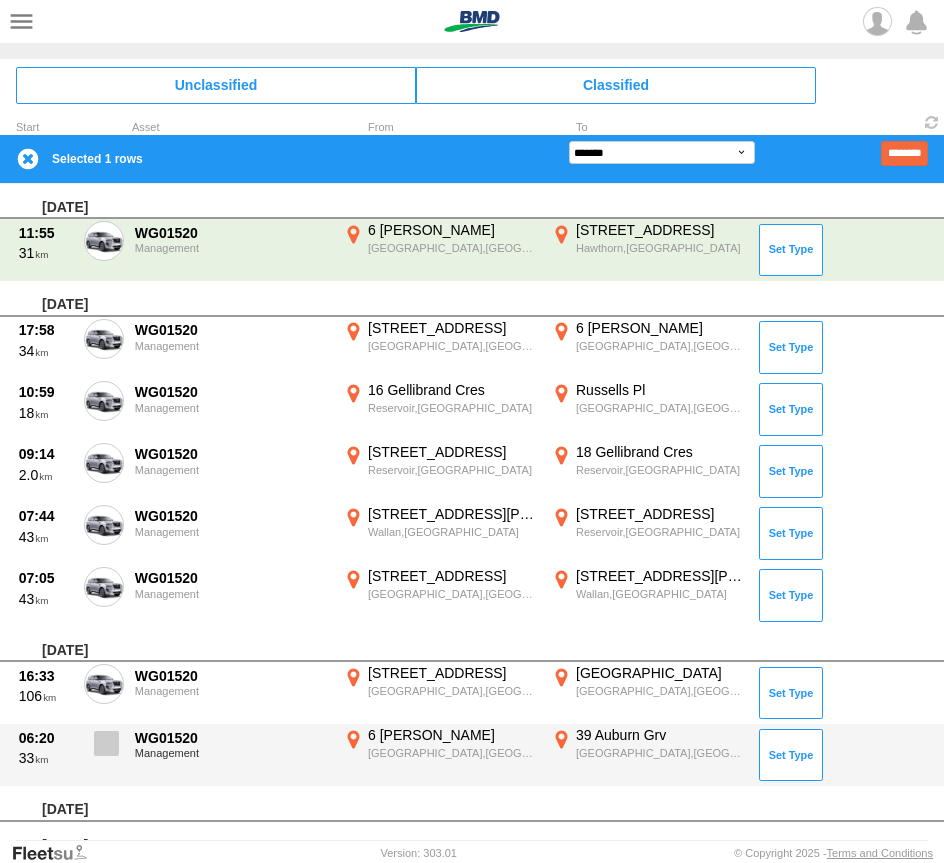 click at bounding box center [106, 743] 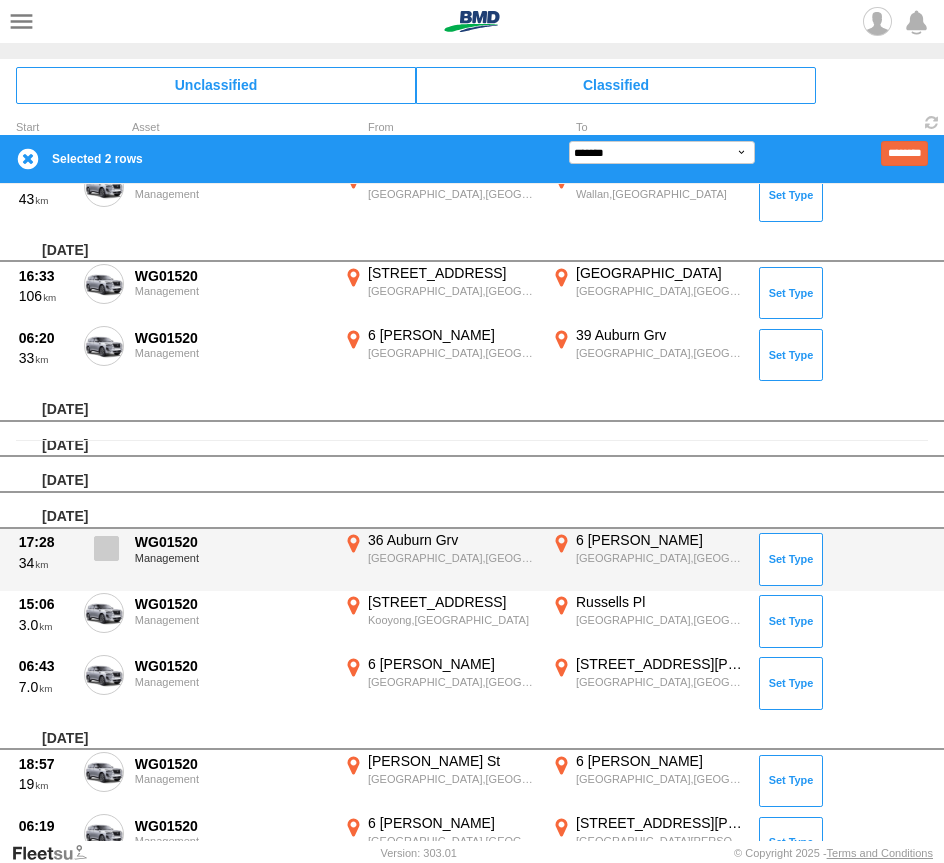scroll, scrollTop: 338, scrollLeft: 0, axis: vertical 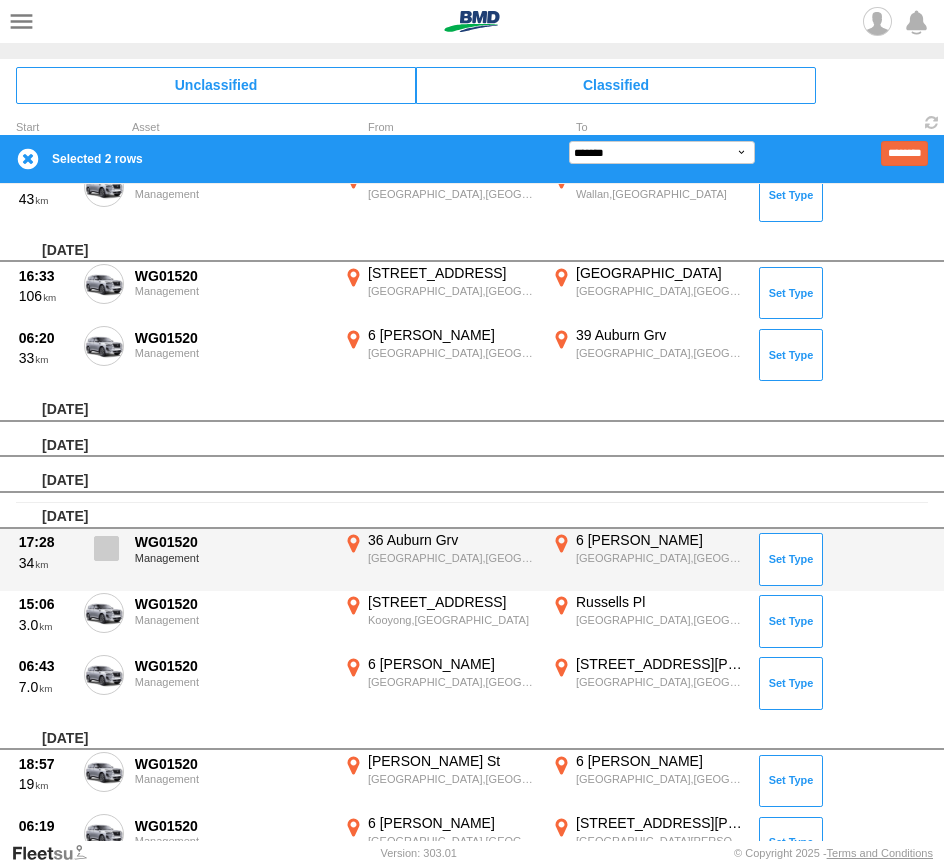 click at bounding box center (104, 554) 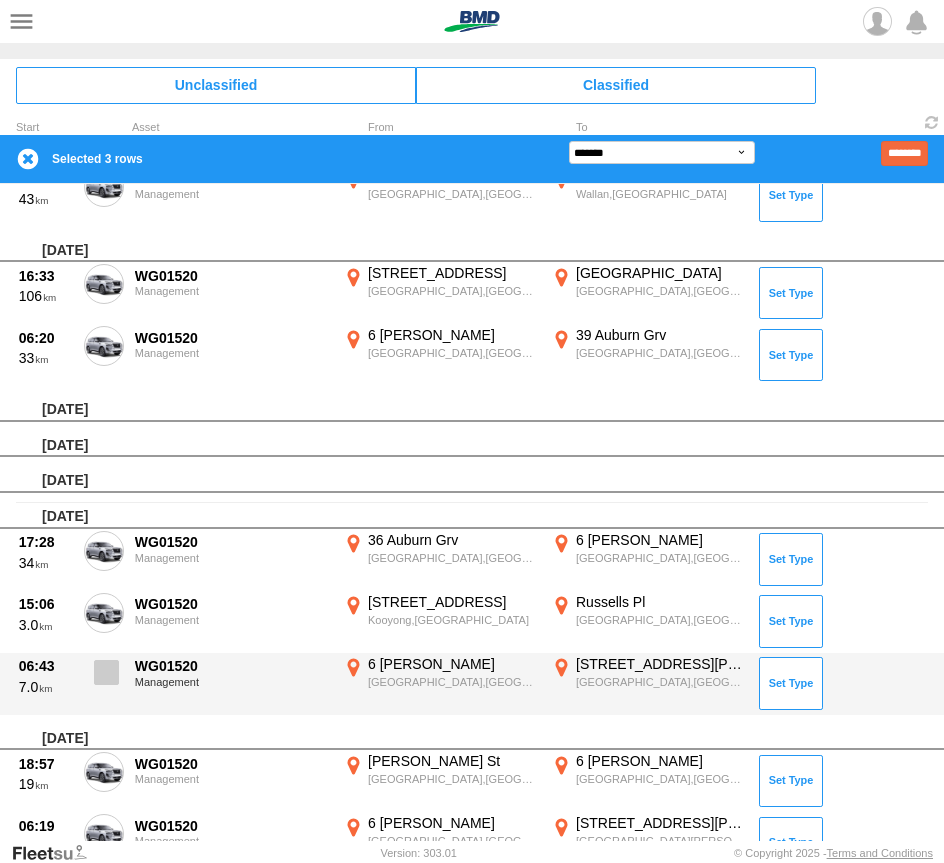 click at bounding box center (104, 678) 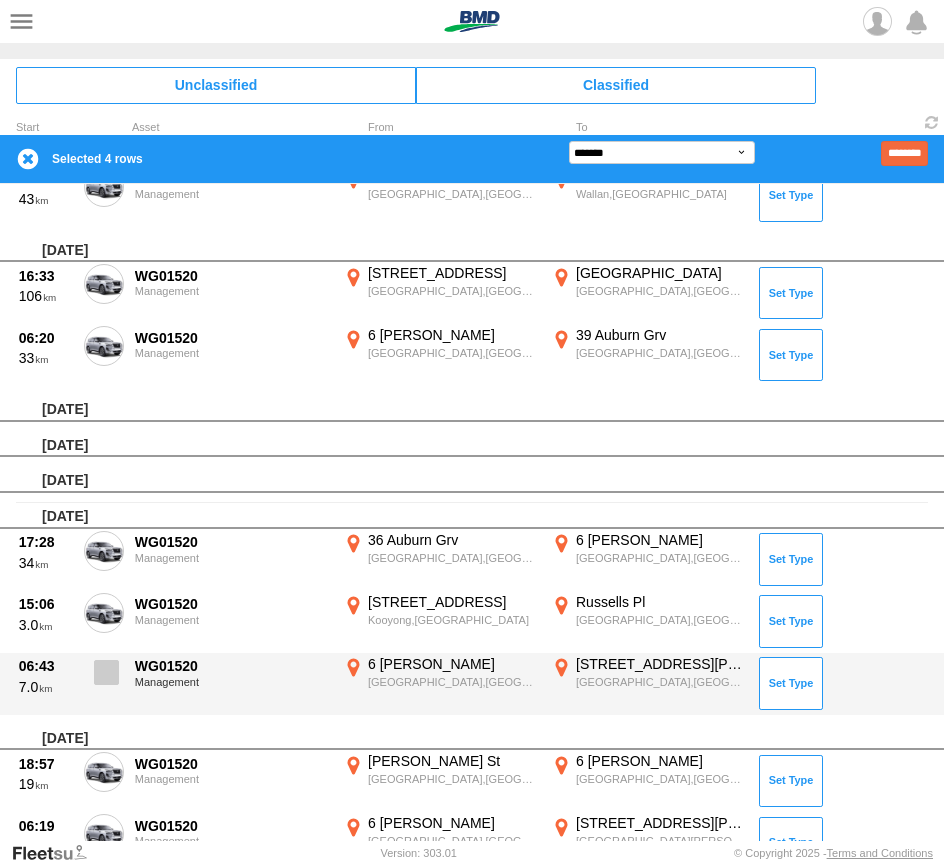 click at bounding box center (104, 678) 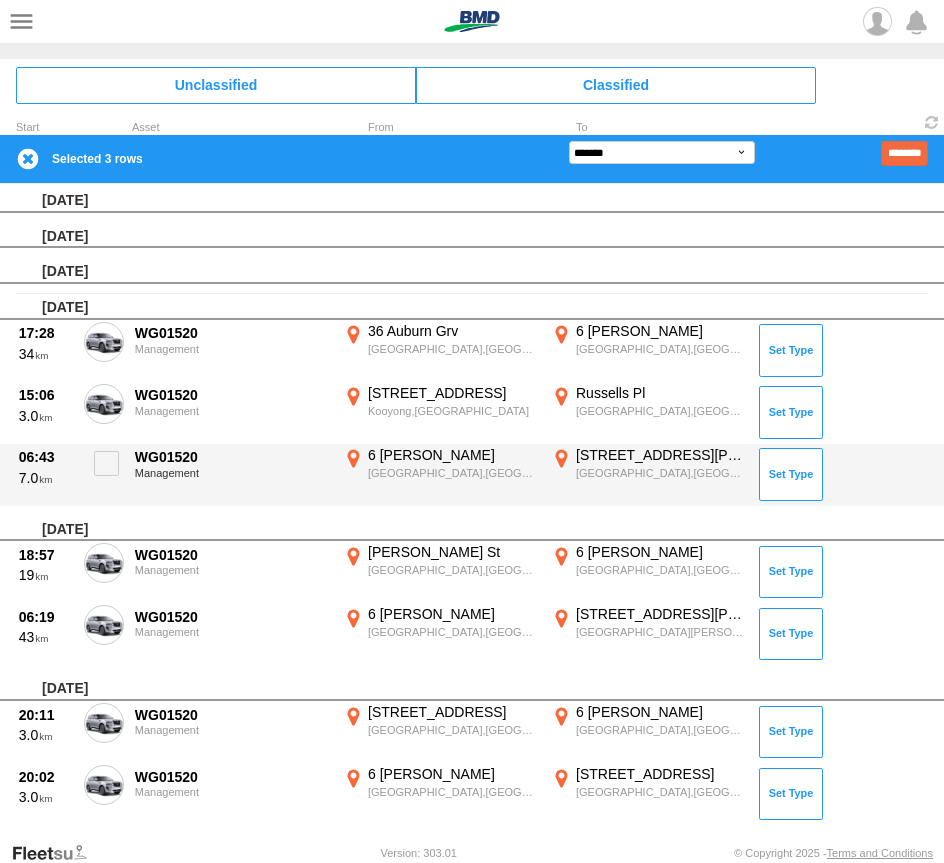 scroll, scrollTop: 599, scrollLeft: 0, axis: vertical 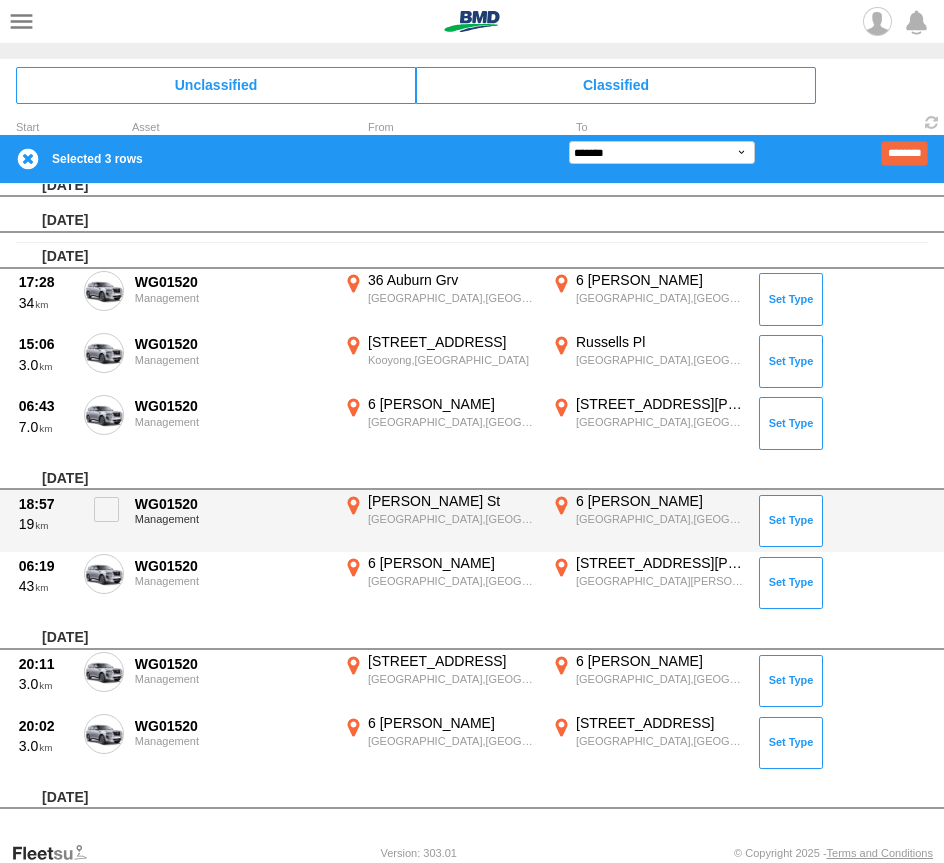 click on "19" at bounding box center [46, 524] 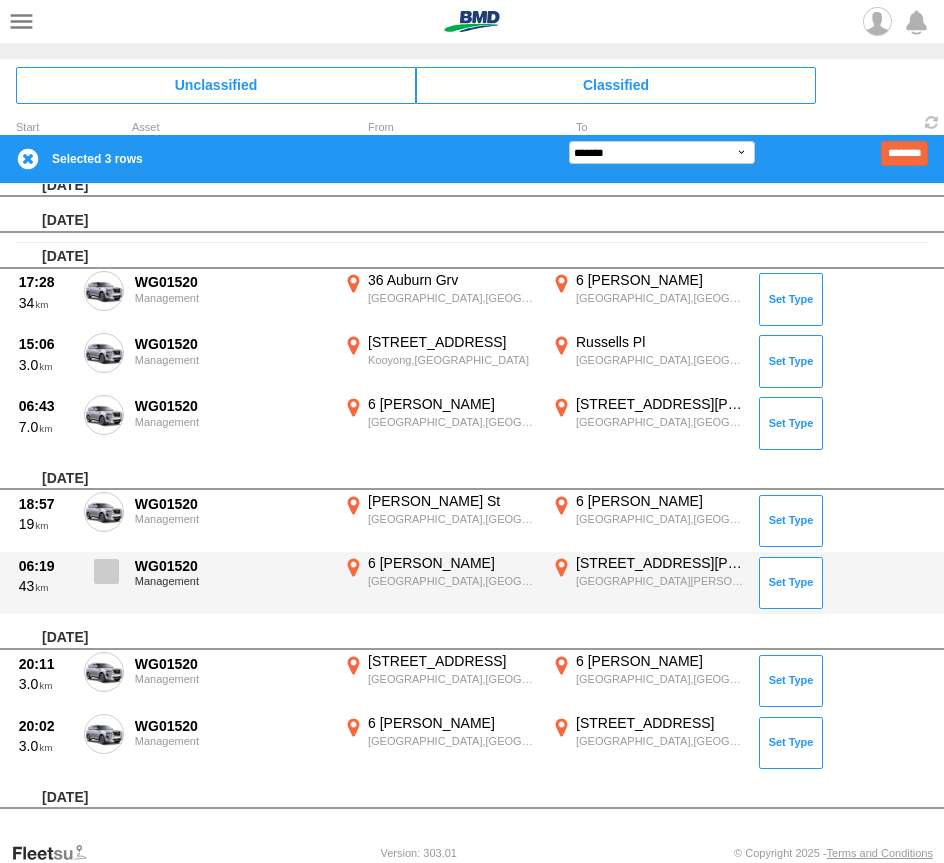 click at bounding box center [106, 571] 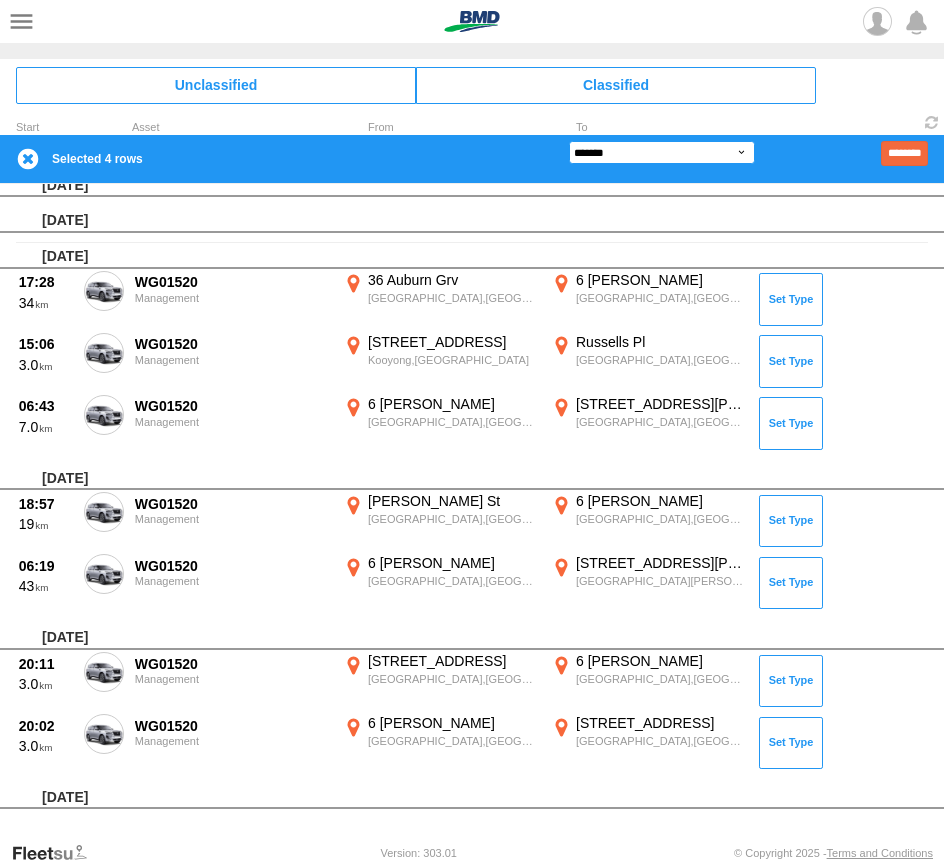 click on "**********" at bounding box center [662, 152] 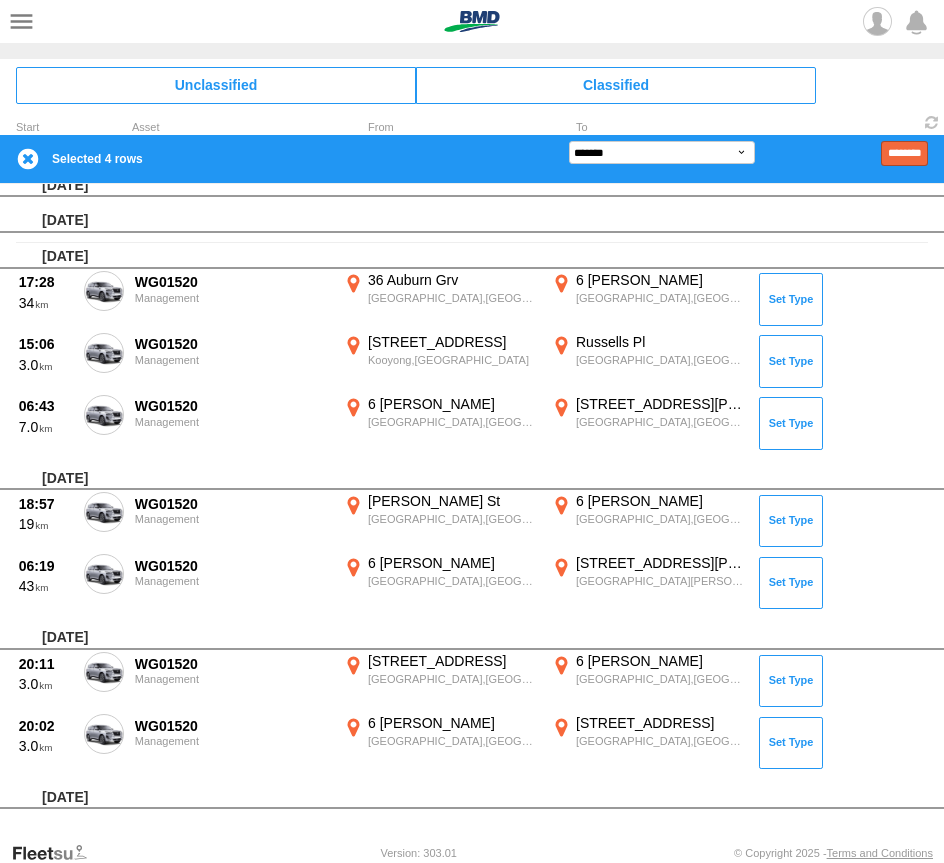 click on "********" at bounding box center (904, 153) 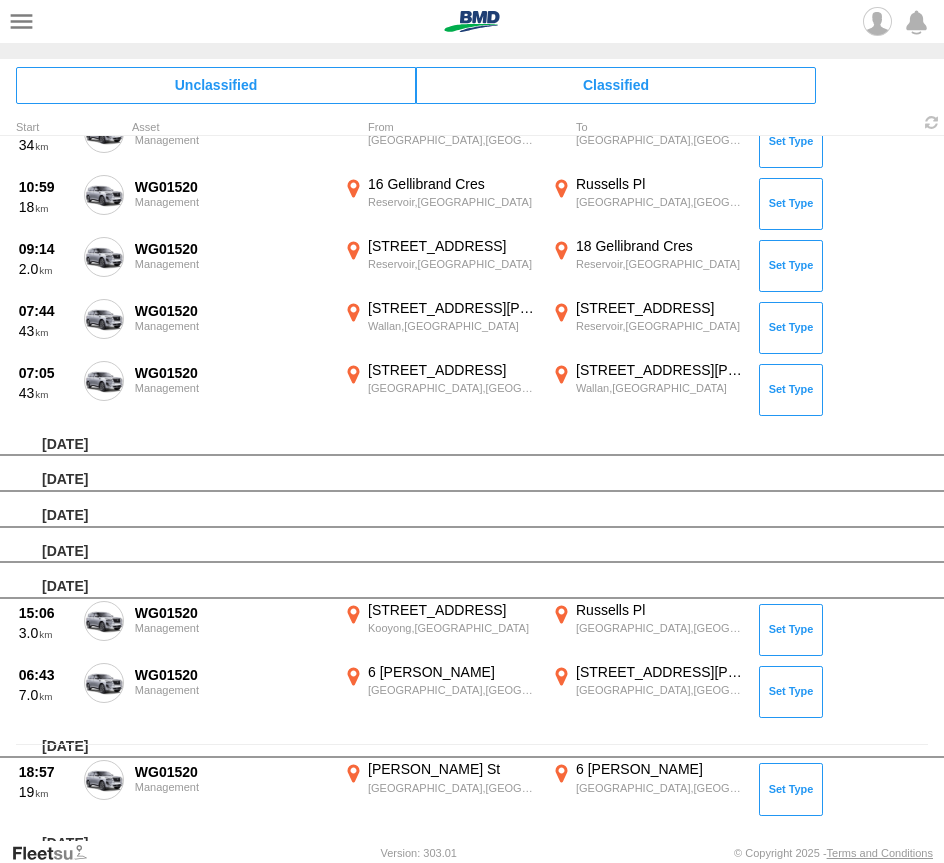 scroll, scrollTop: 0, scrollLeft: 0, axis: both 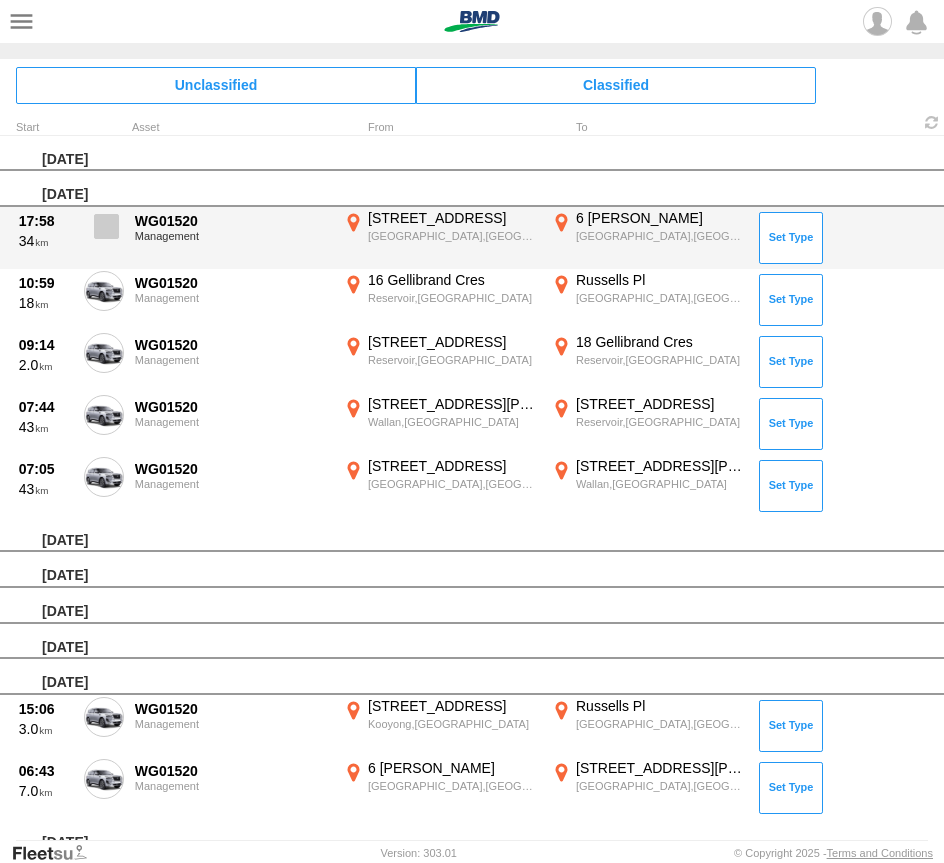 click at bounding box center [106, 226] 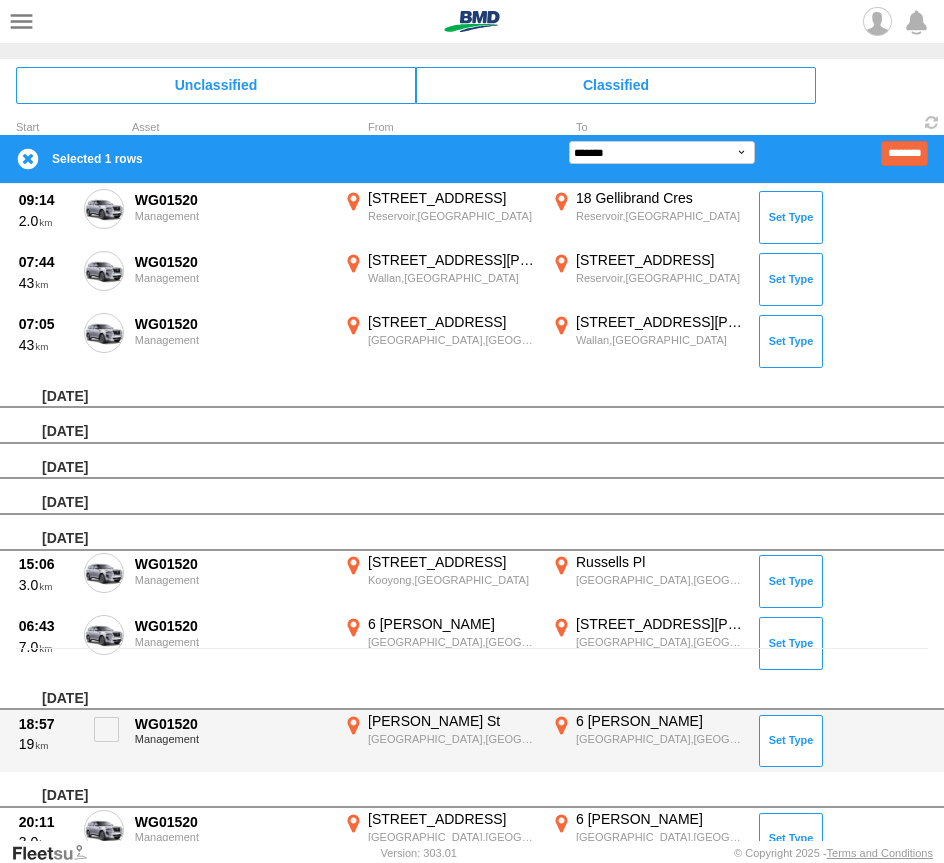 scroll, scrollTop: 0, scrollLeft: 0, axis: both 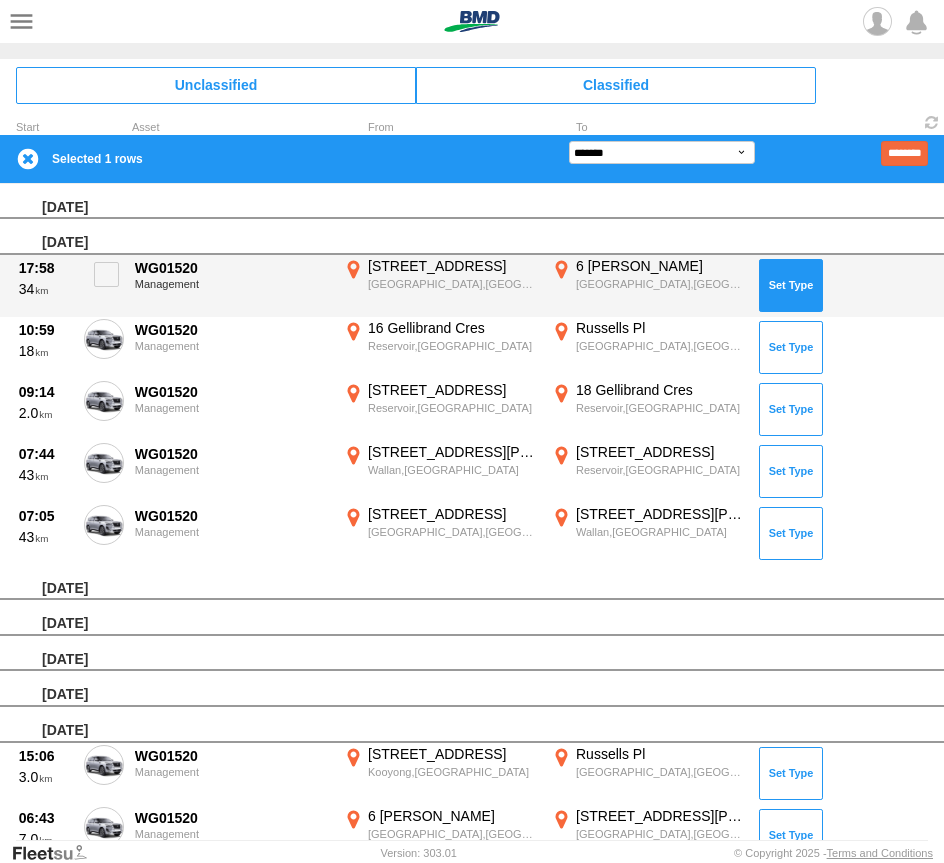 click at bounding box center (791, 285) 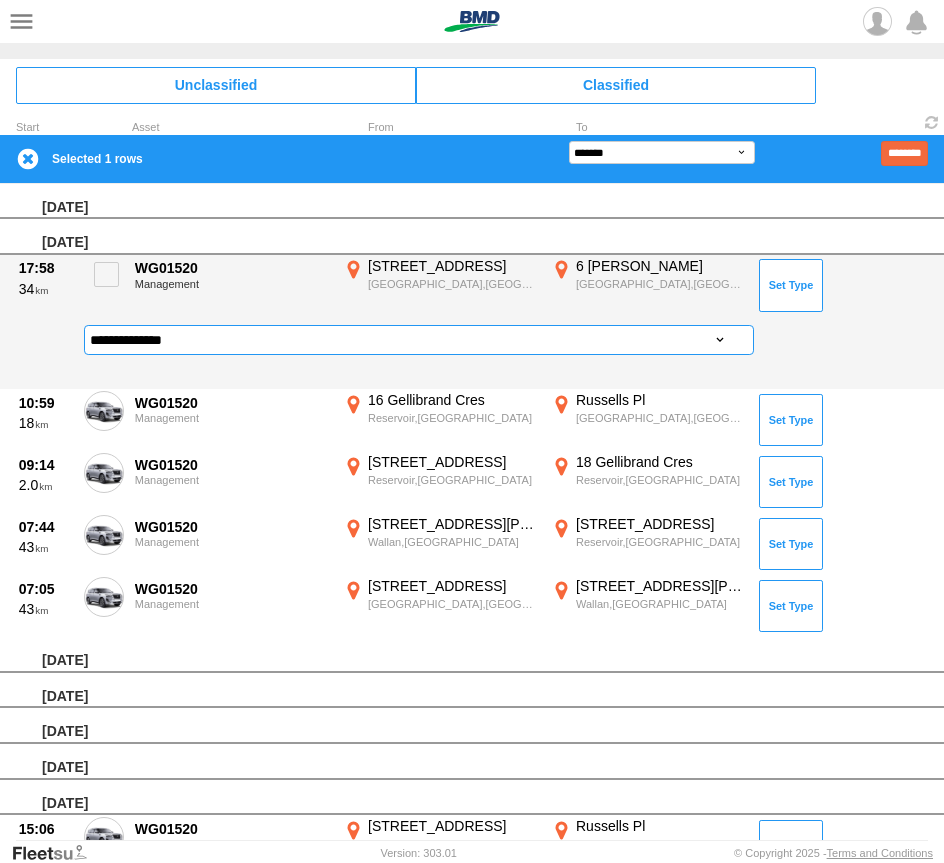 click on "**********" at bounding box center [419, 339] 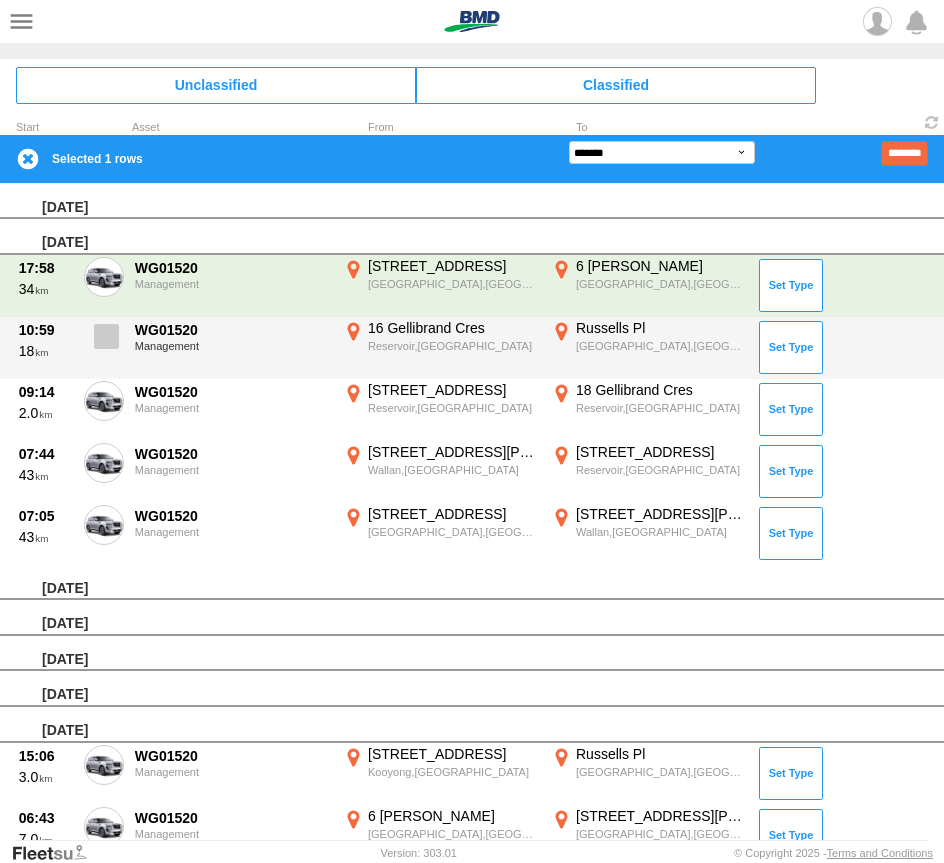click at bounding box center (106, 336) 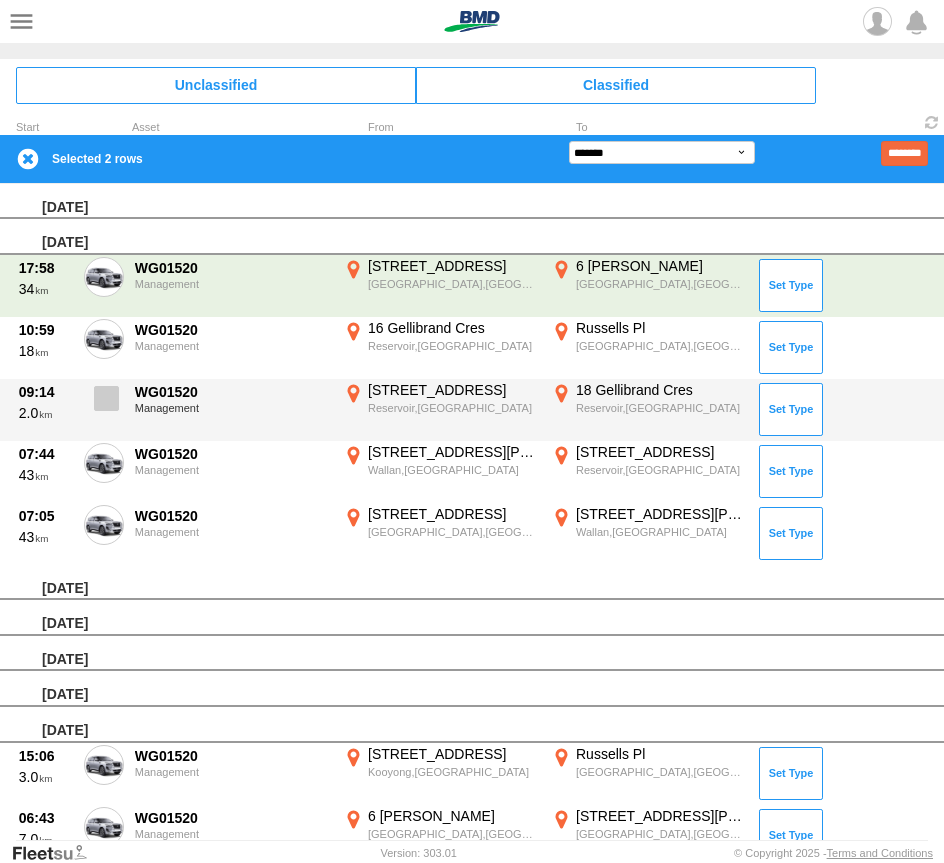 click at bounding box center [104, 404] 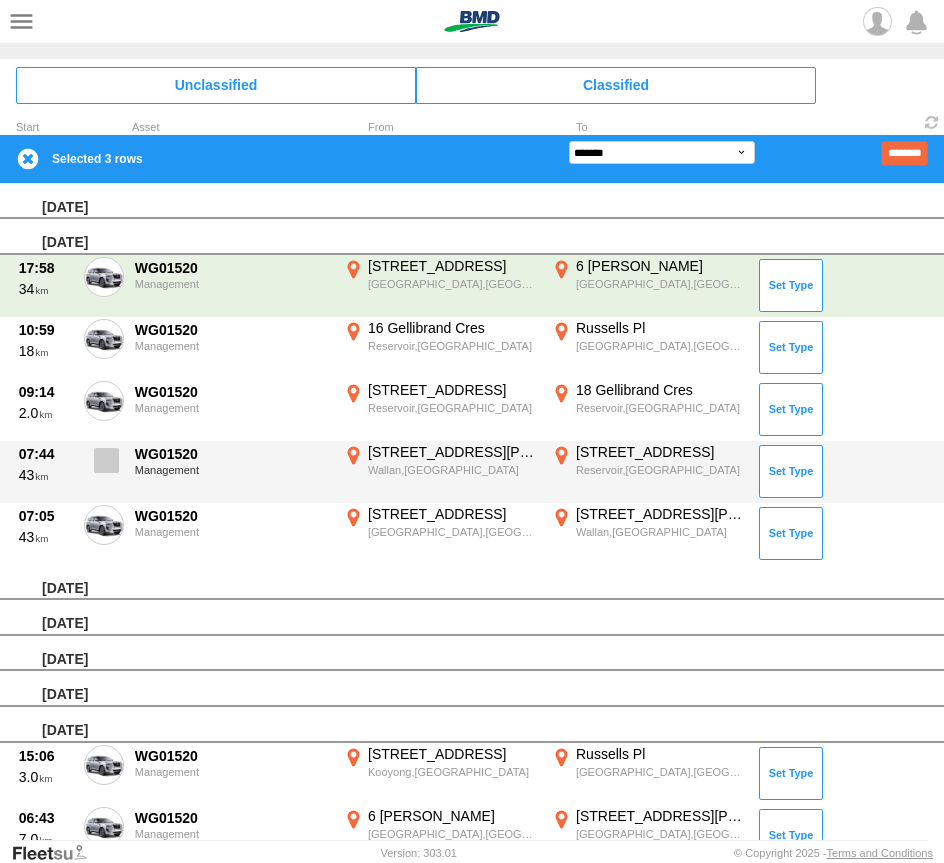 click at bounding box center [106, 460] 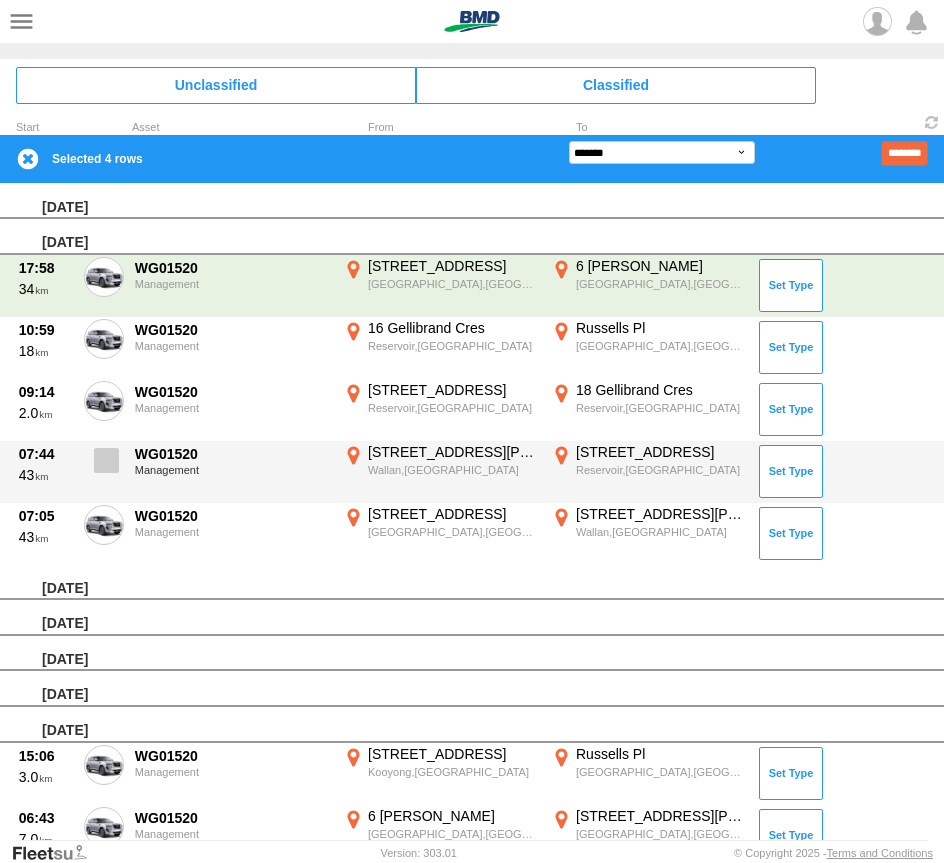 click at bounding box center (106, 460) 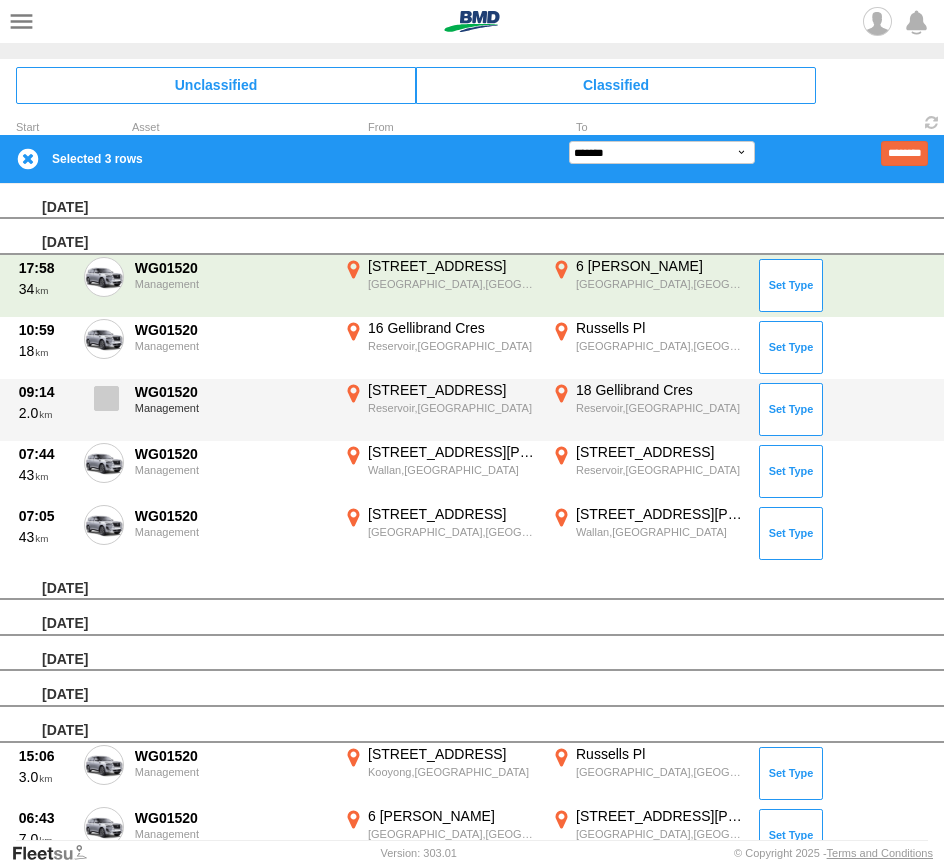 click at bounding box center [106, 398] 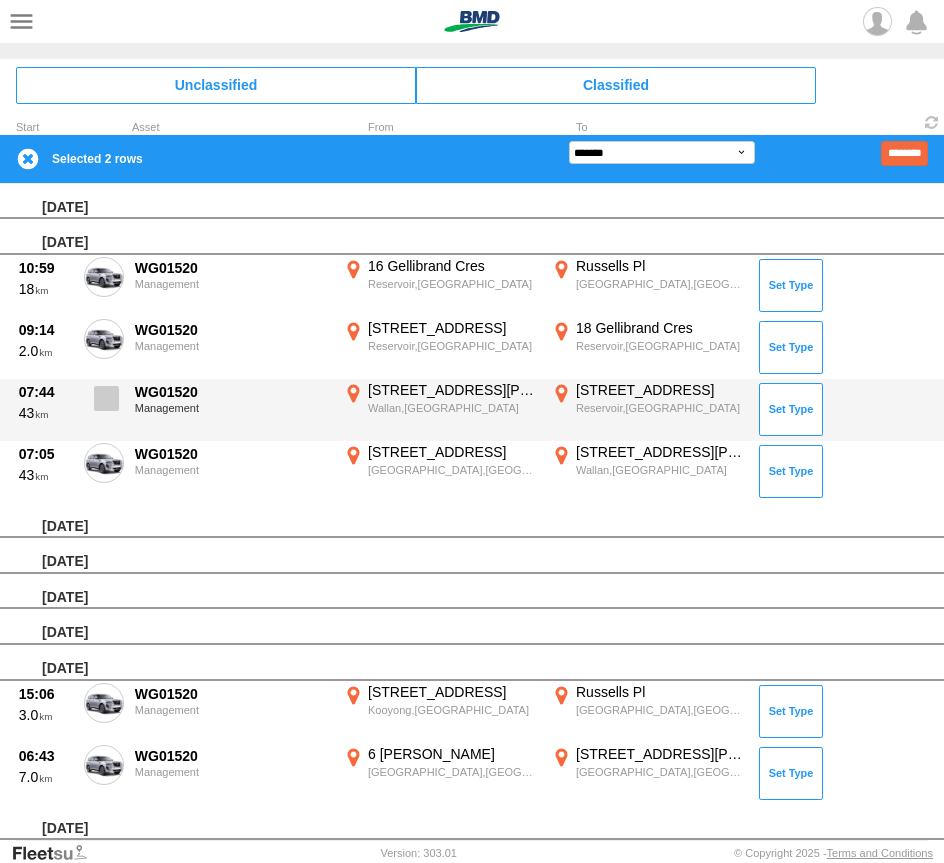 click at bounding box center [106, 398] 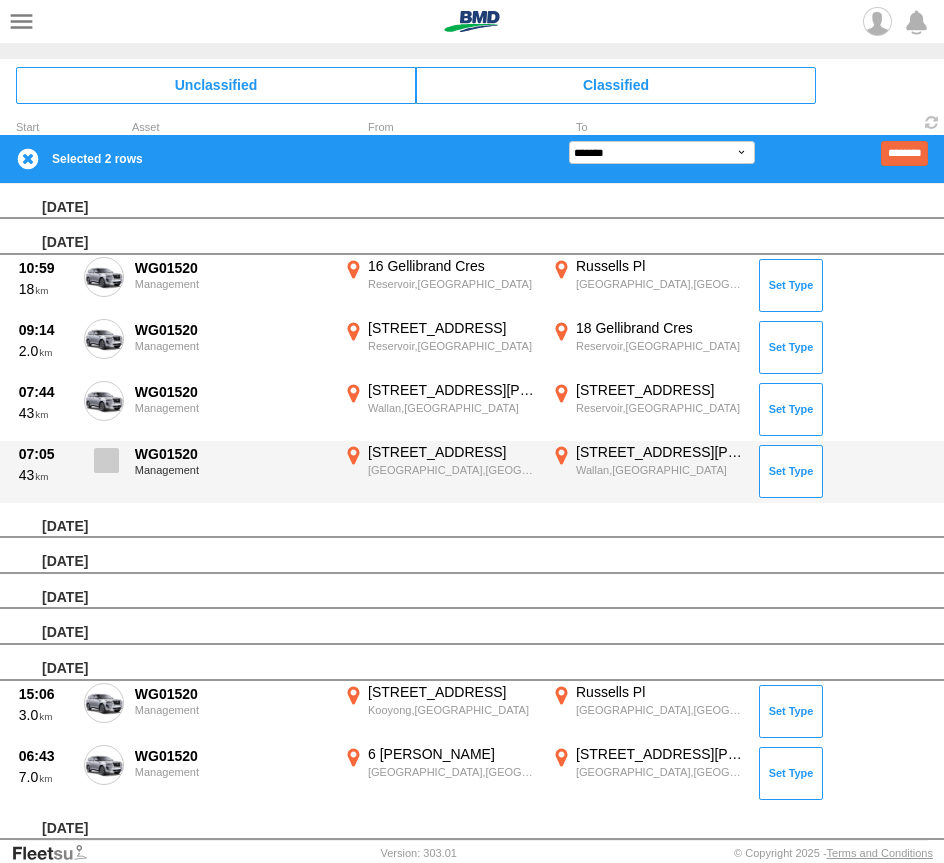 click at bounding box center (106, 460) 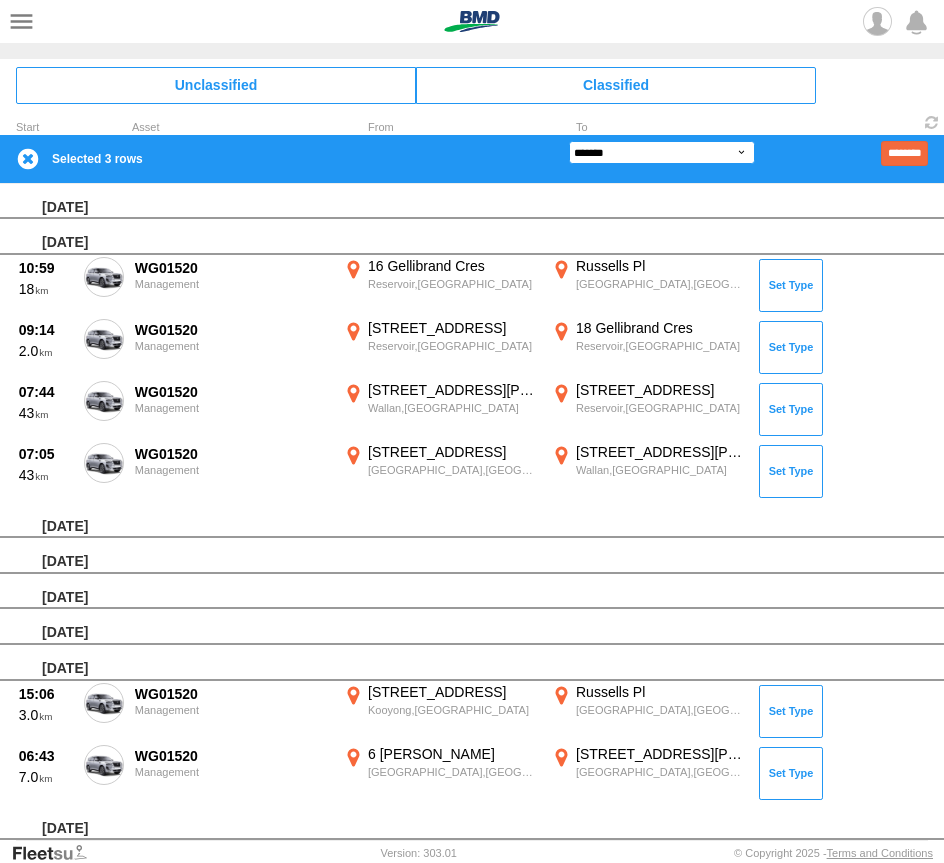 click on "**********" at bounding box center [662, 152] 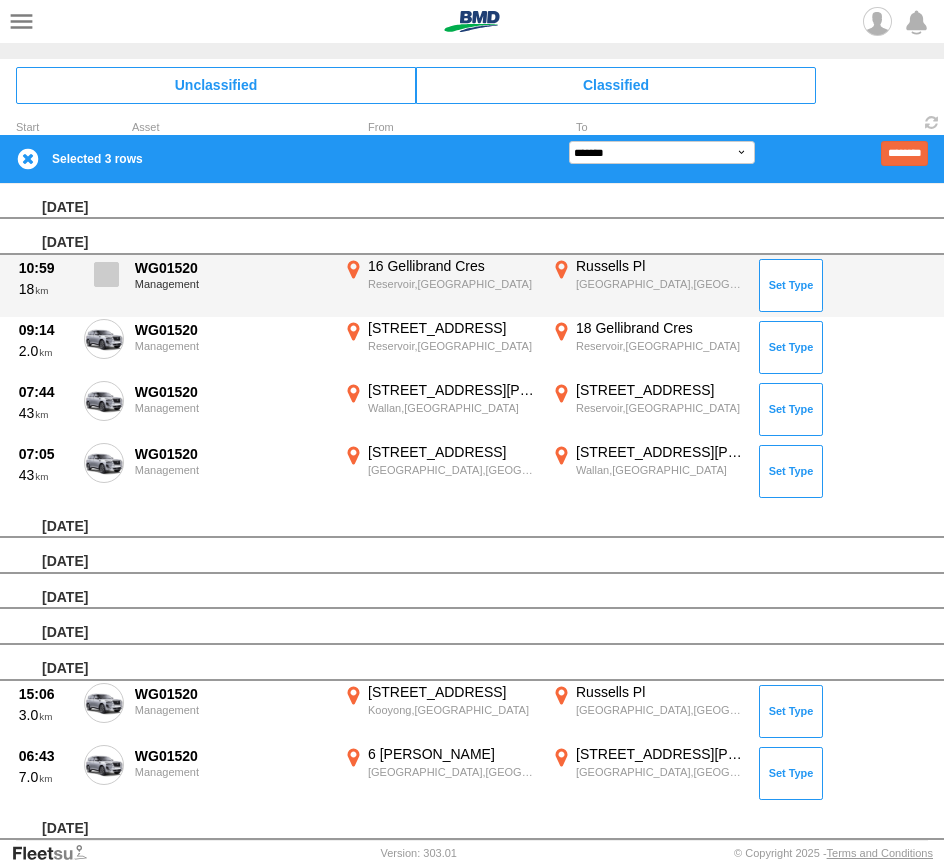 click at bounding box center [106, 274] 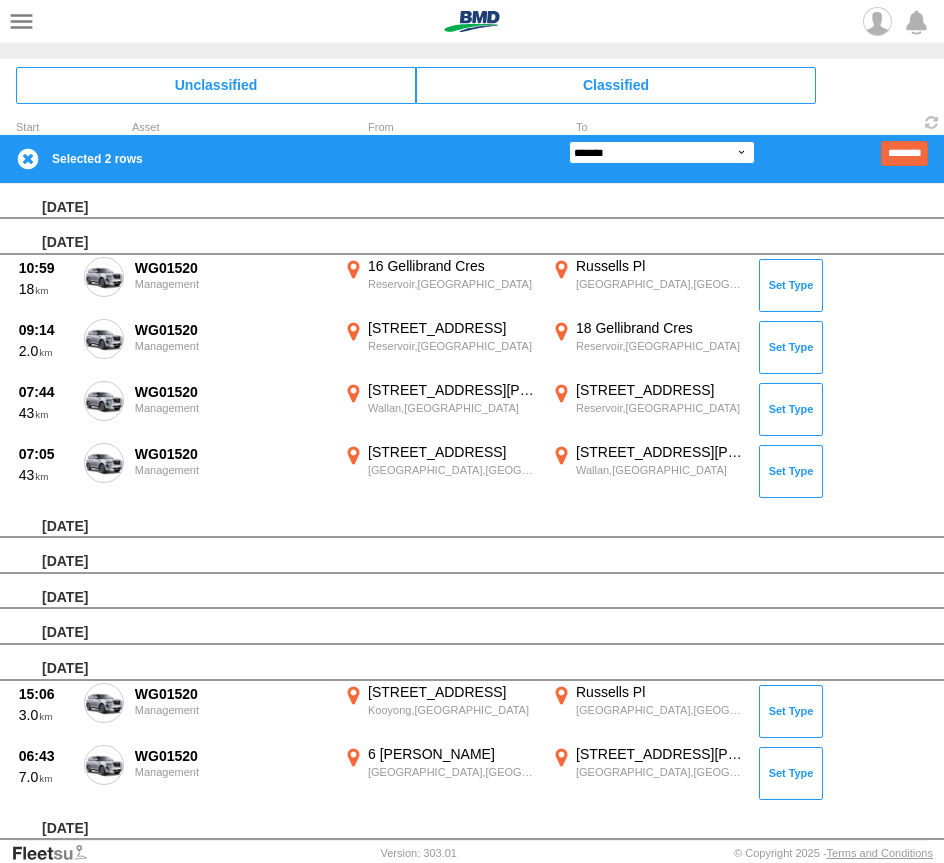 click on "**********" at bounding box center [662, 152] 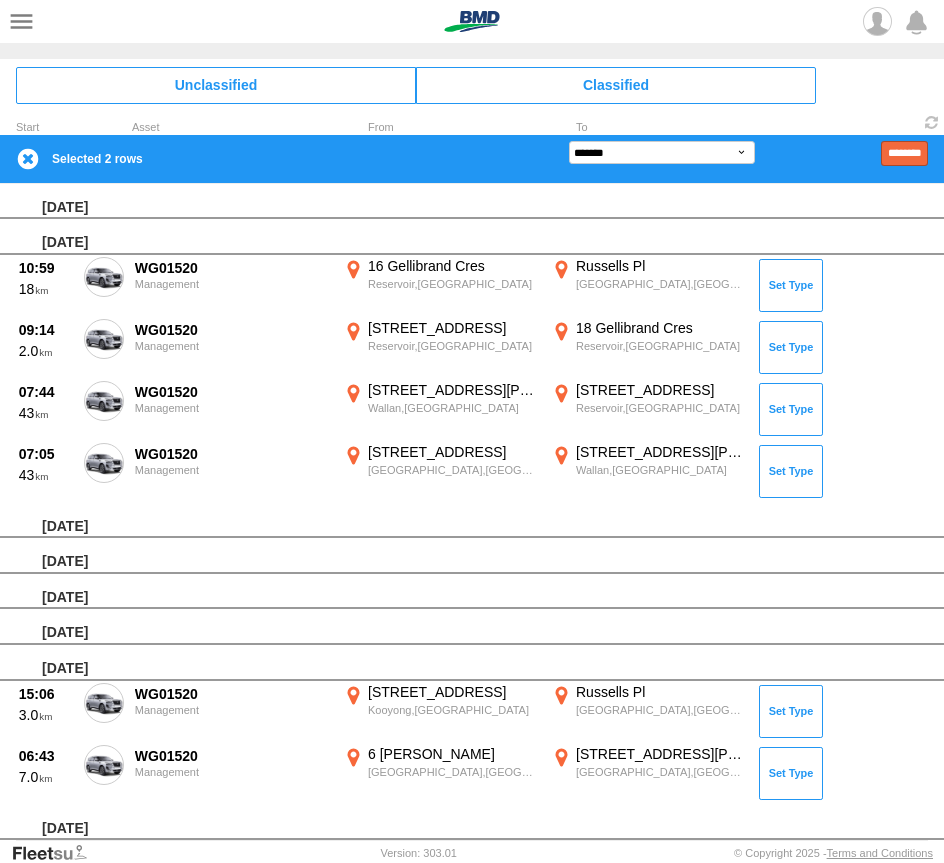 click on "********" at bounding box center (904, 153) 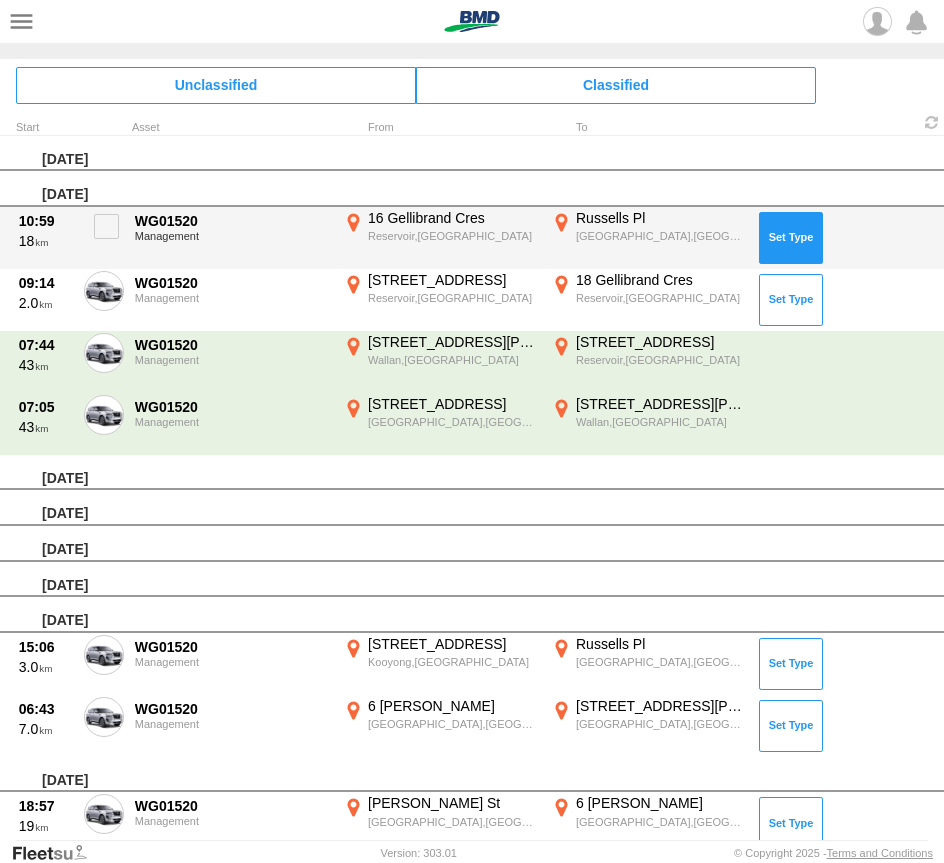 click at bounding box center [791, 238] 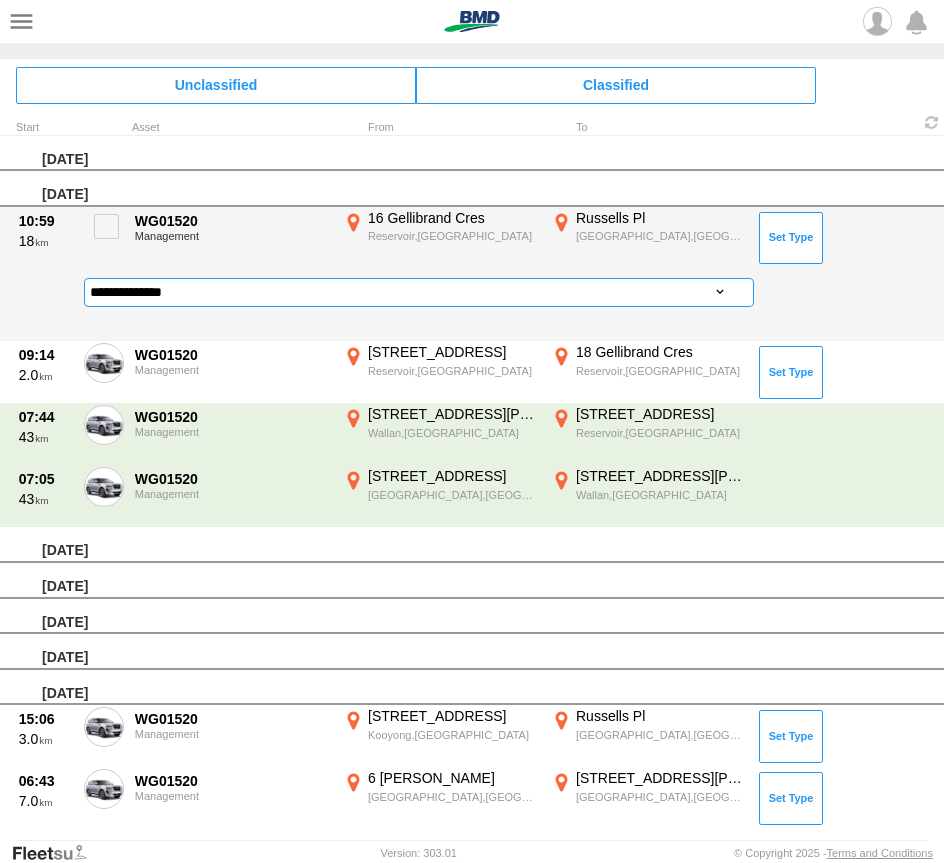 click on "**********" at bounding box center [419, 292] 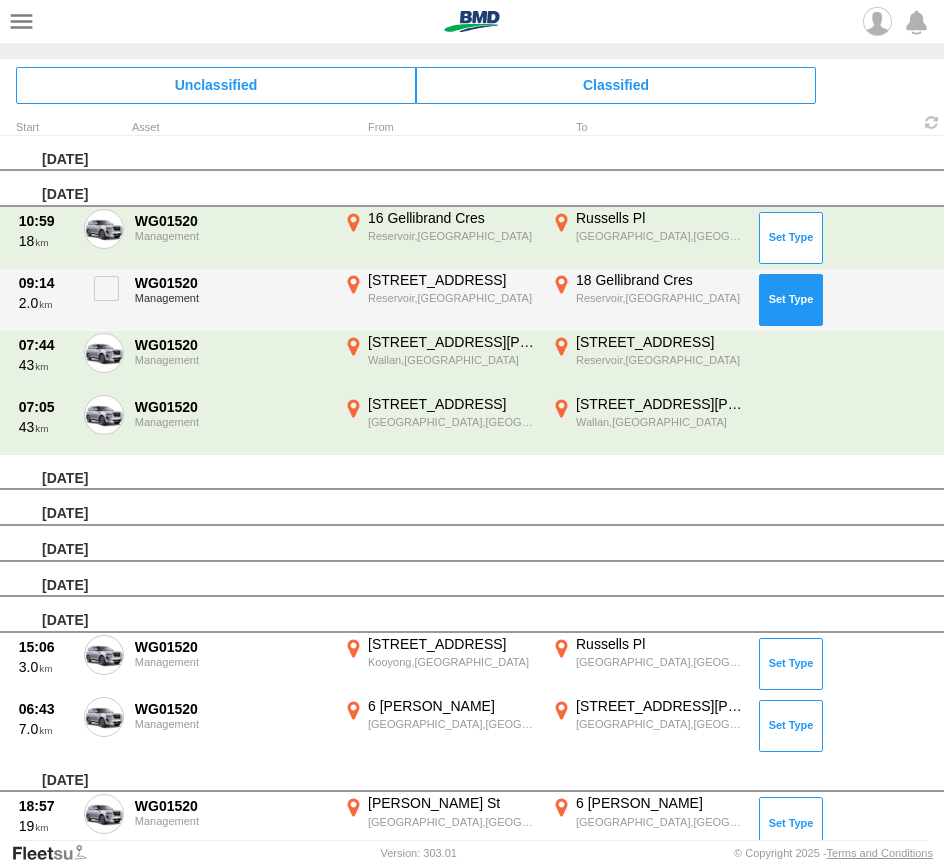 click at bounding box center [791, 300] 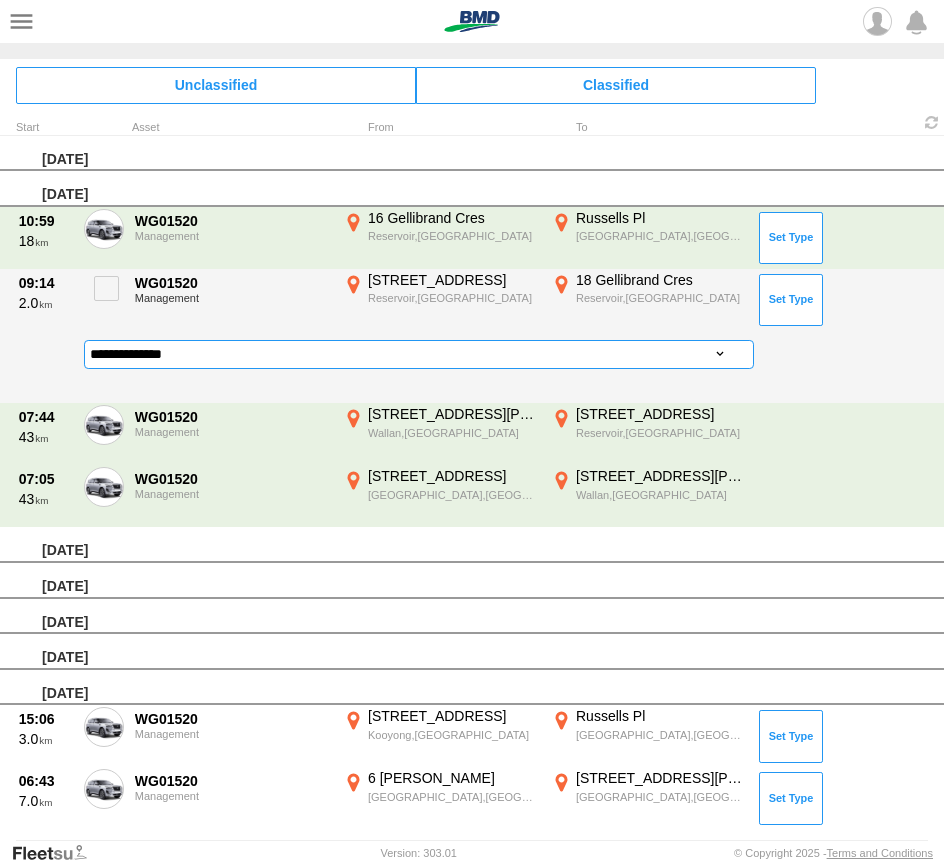click on "**********" at bounding box center [419, 354] 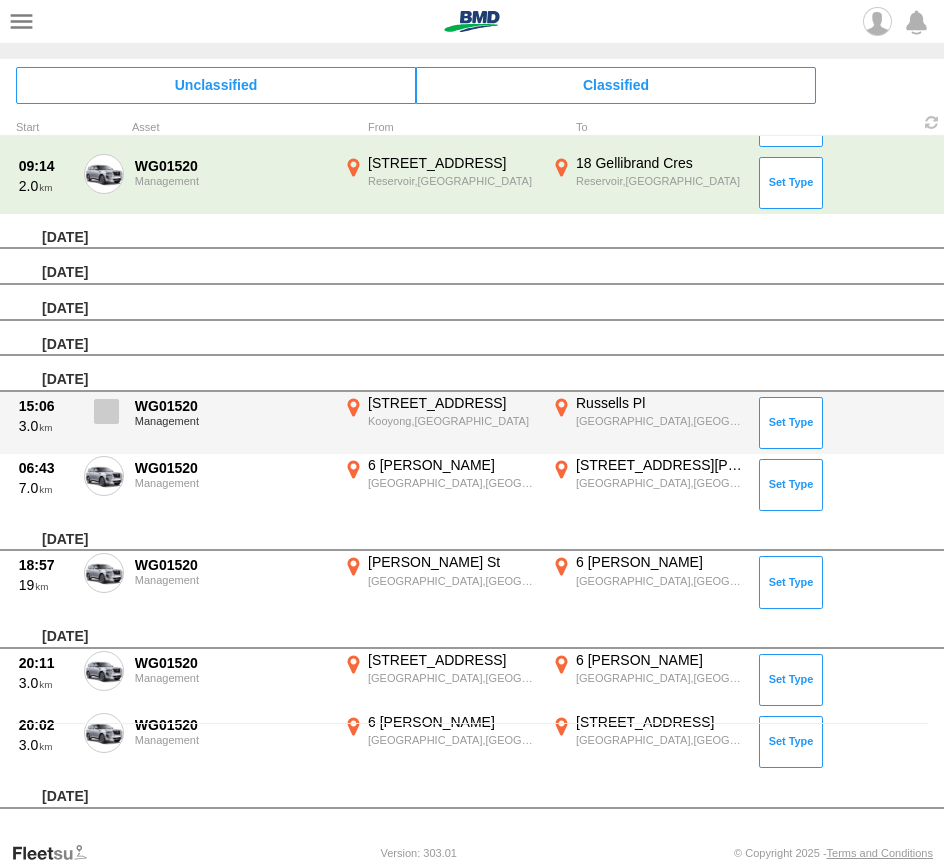 scroll, scrollTop: 117, scrollLeft: 0, axis: vertical 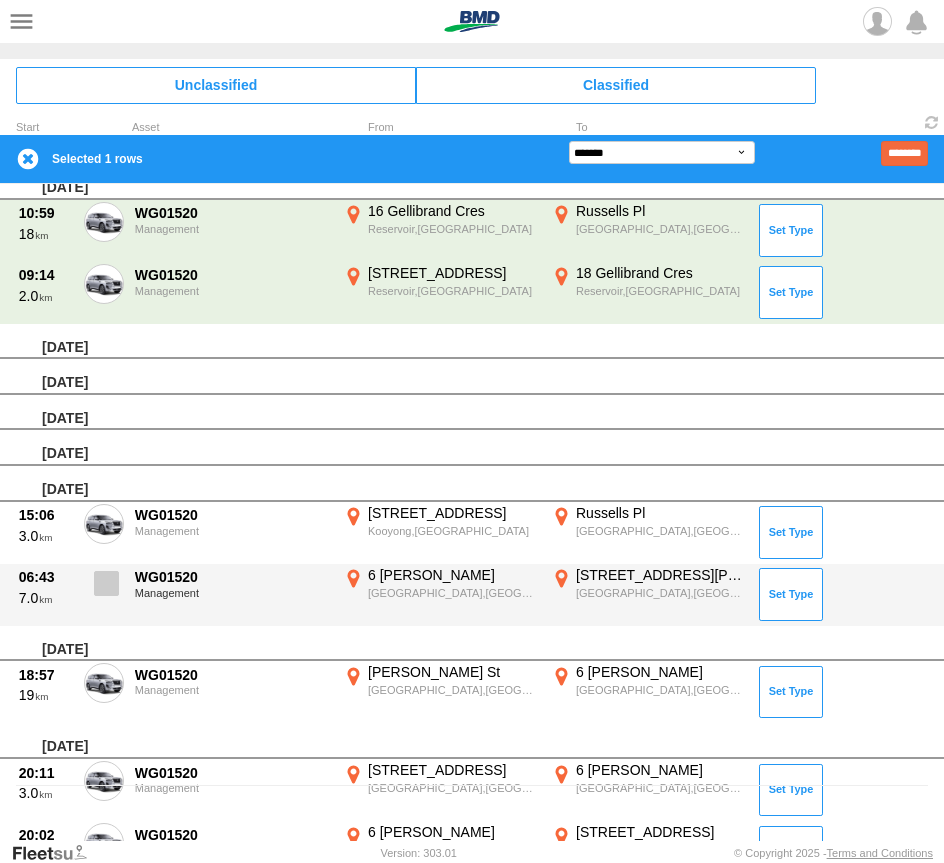 click at bounding box center [106, 583] 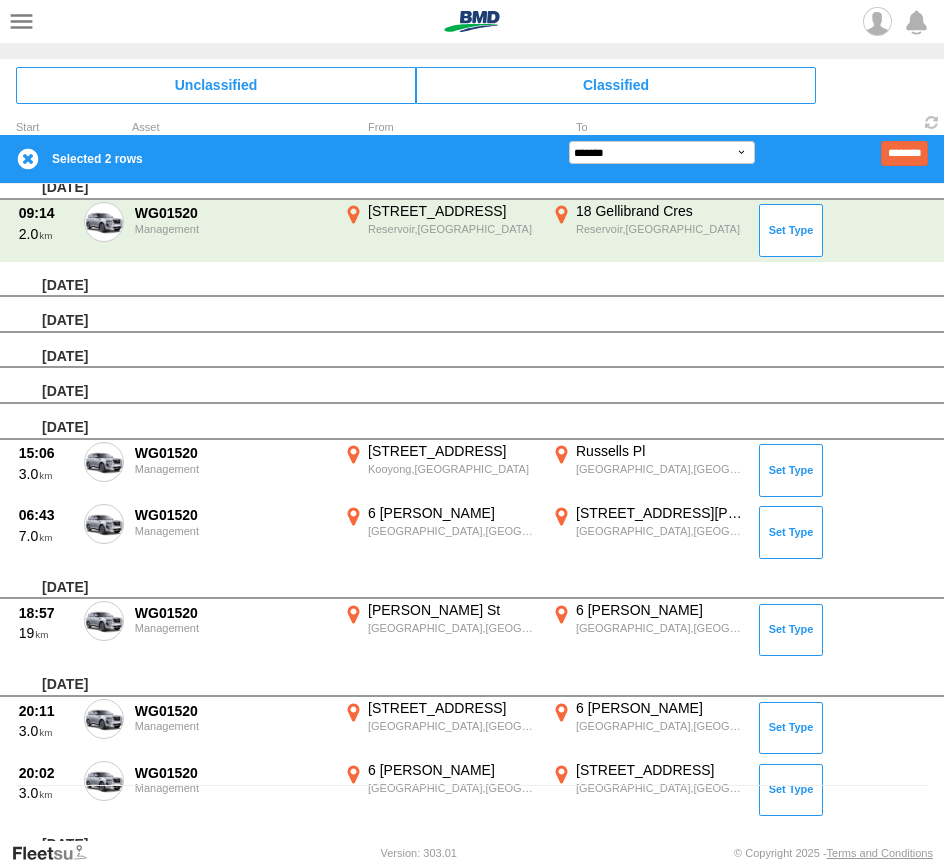 scroll, scrollTop: 41, scrollLeft: 0, axis: vertical 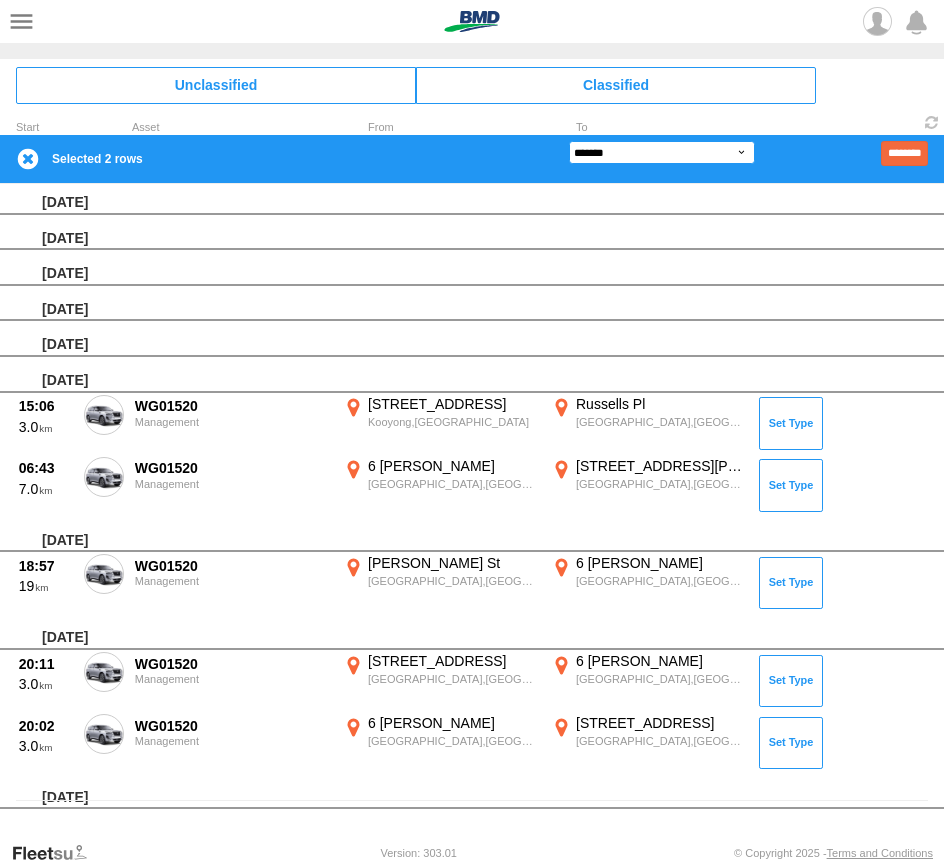click on "**********" at bounding box center [662, 152] 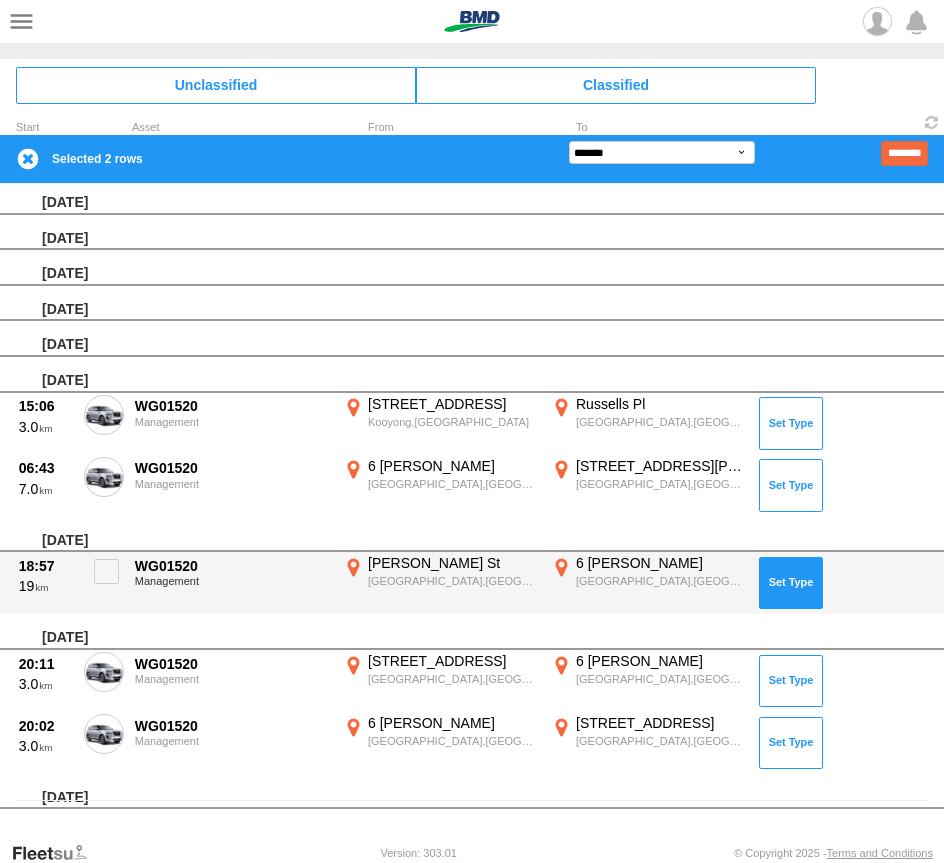 click at bounding box center [791, 583] 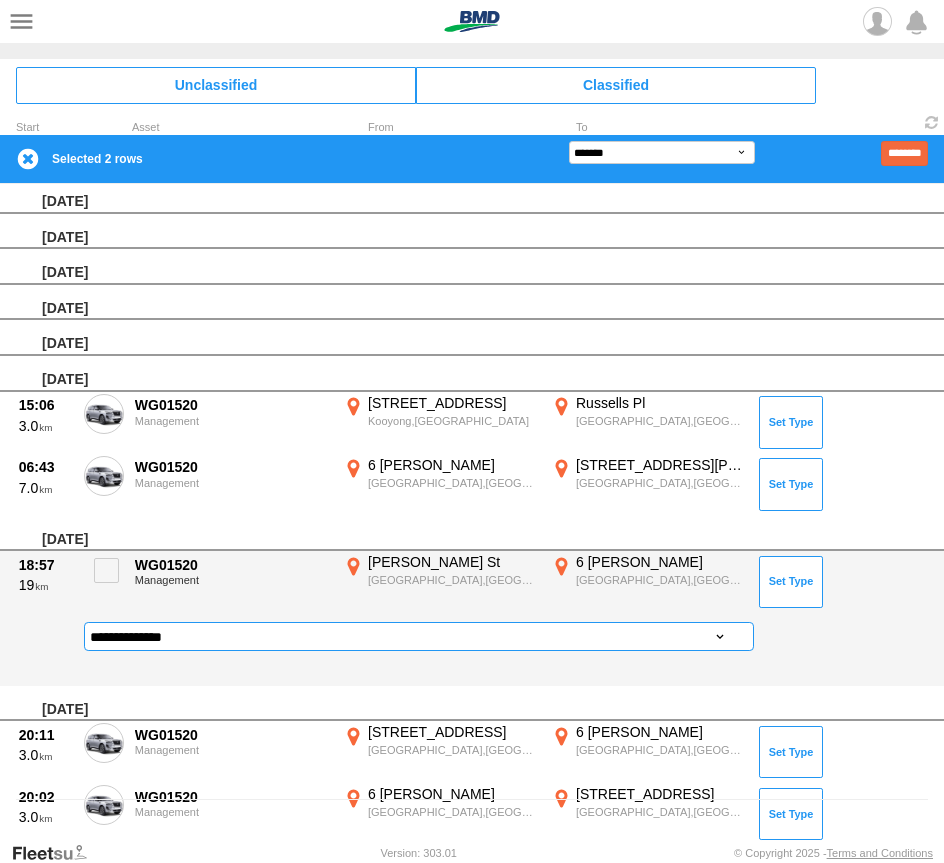 click on "**********" at bounding box center (419, 636) 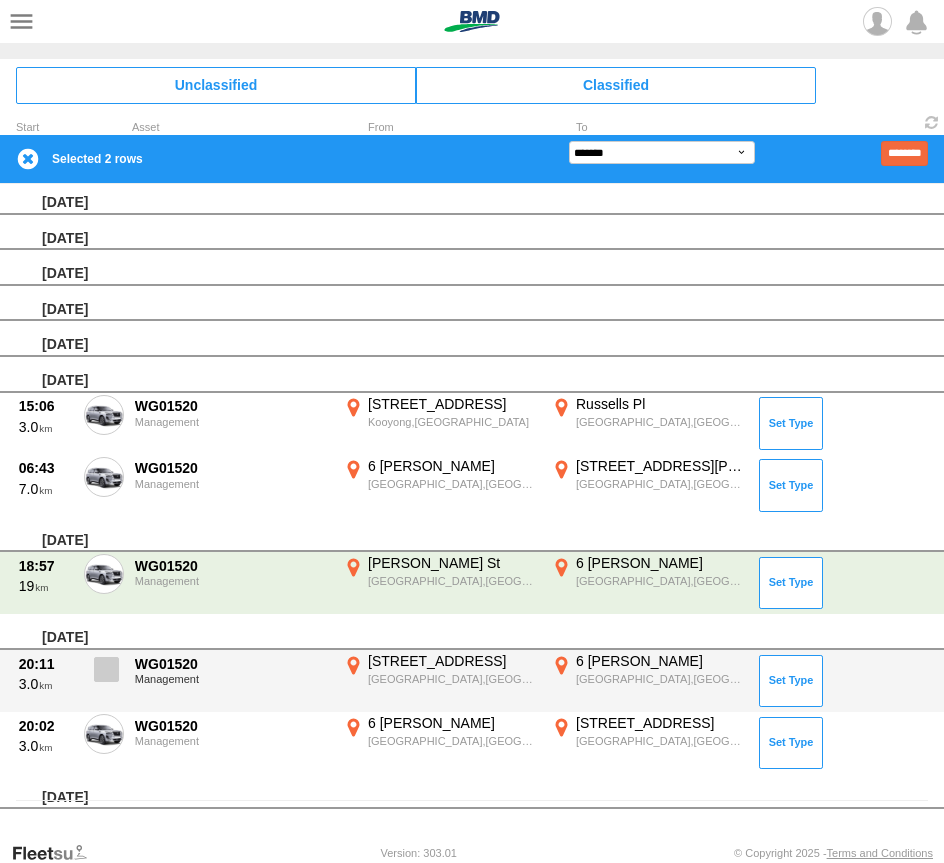 click at bounding box center [106, 669] 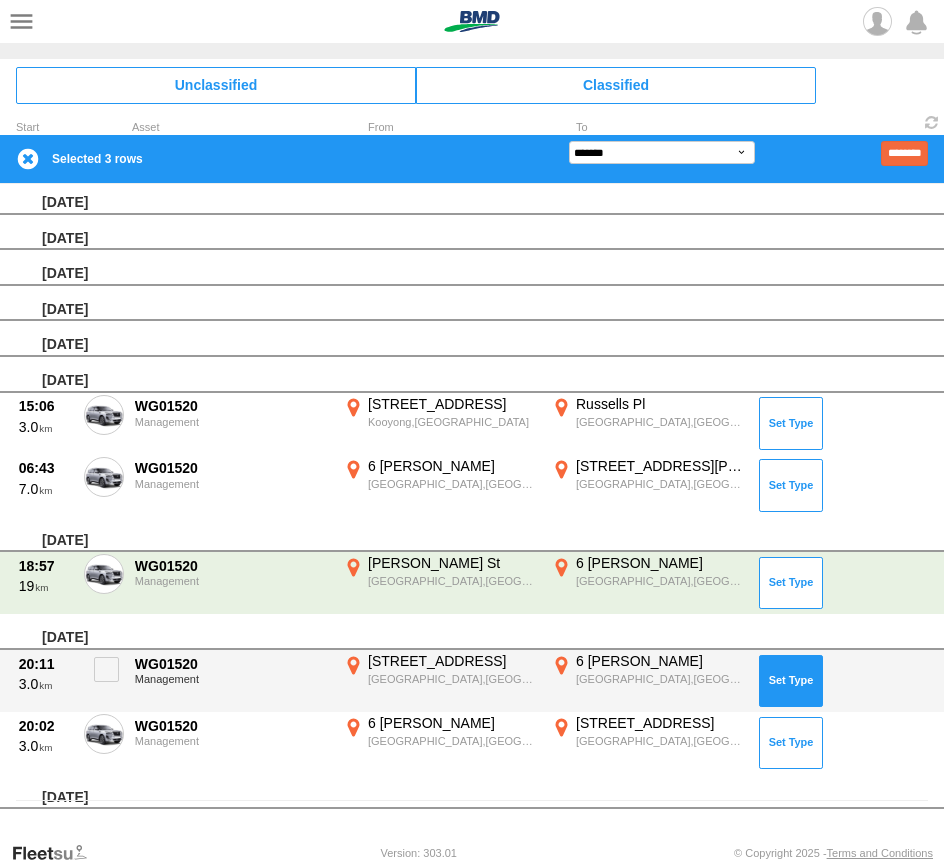 click at bounding box center [791, 681] 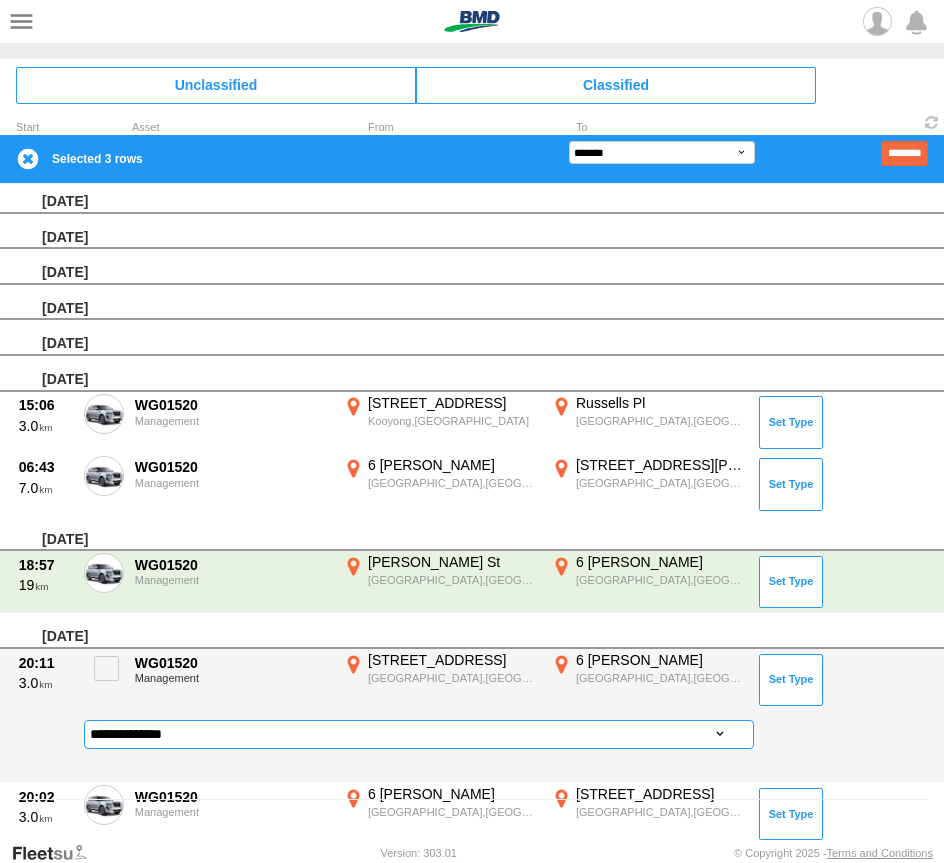 click on "**********" at bounding box center [419, 734] 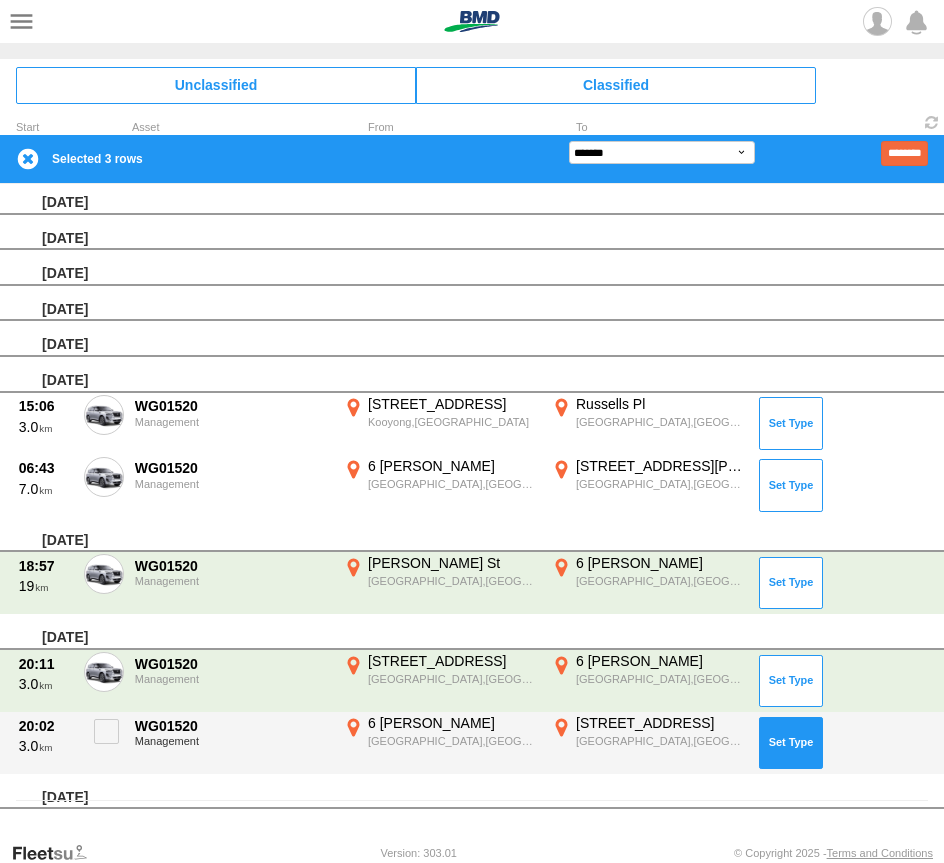 click at bounding box center [791, 743] 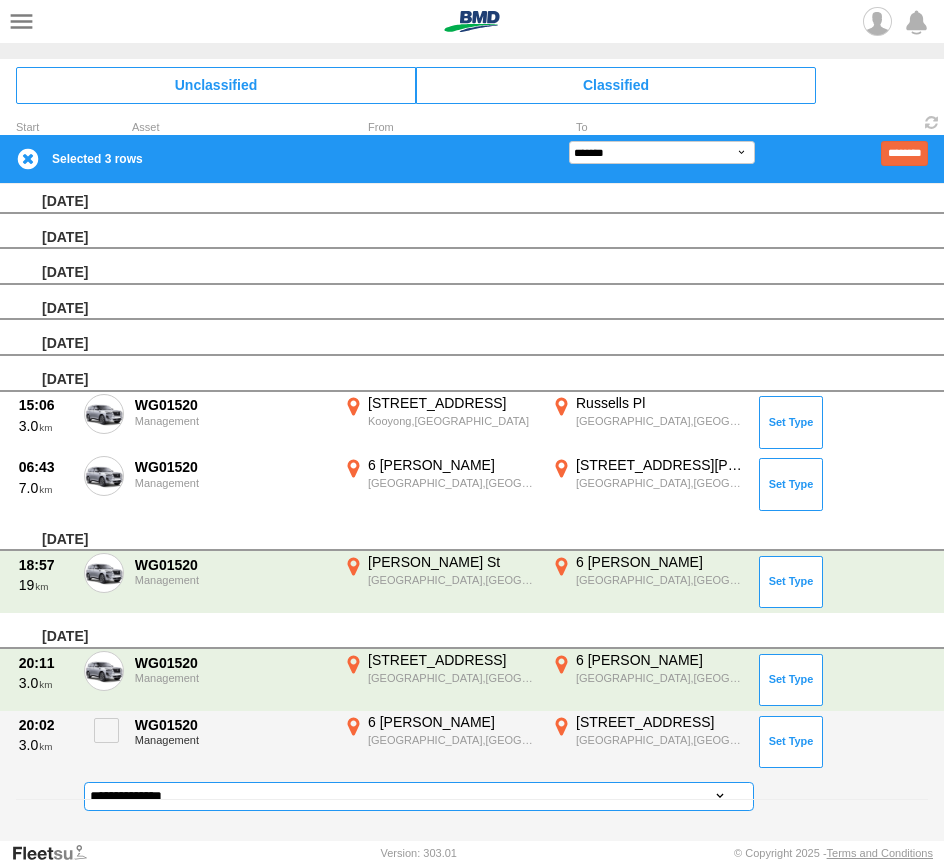 click on "**********" at bounding box center [419, 796] 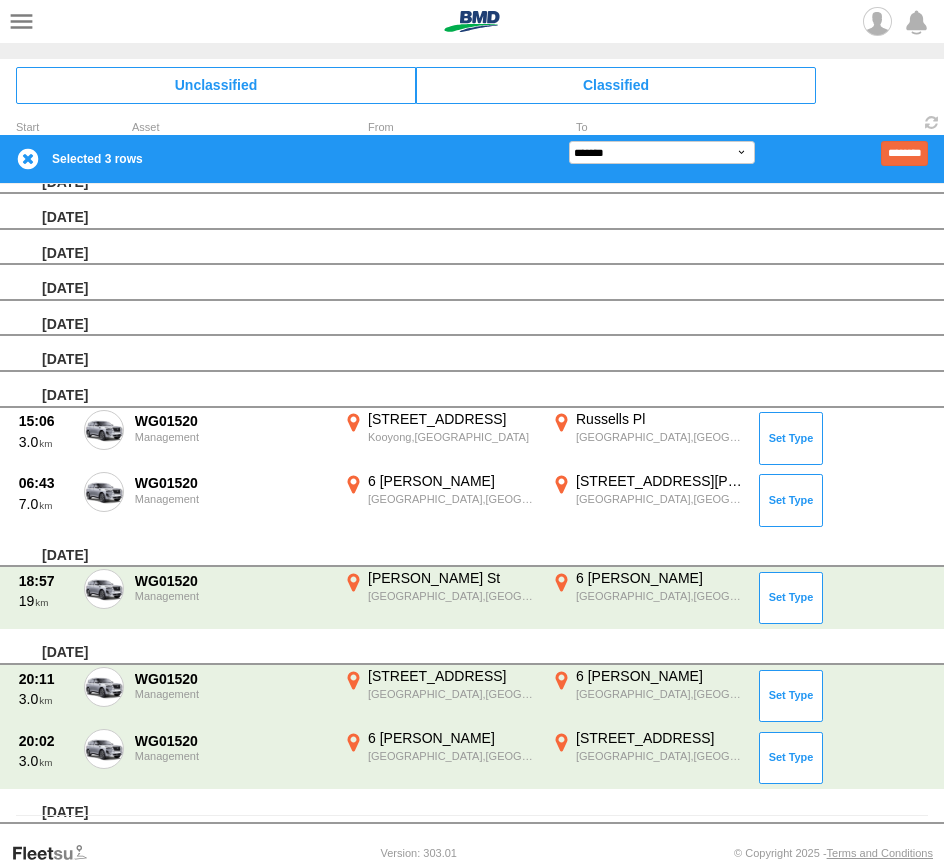 scroll, scrollTop: 0, scrollLeft: 0, axis: both 